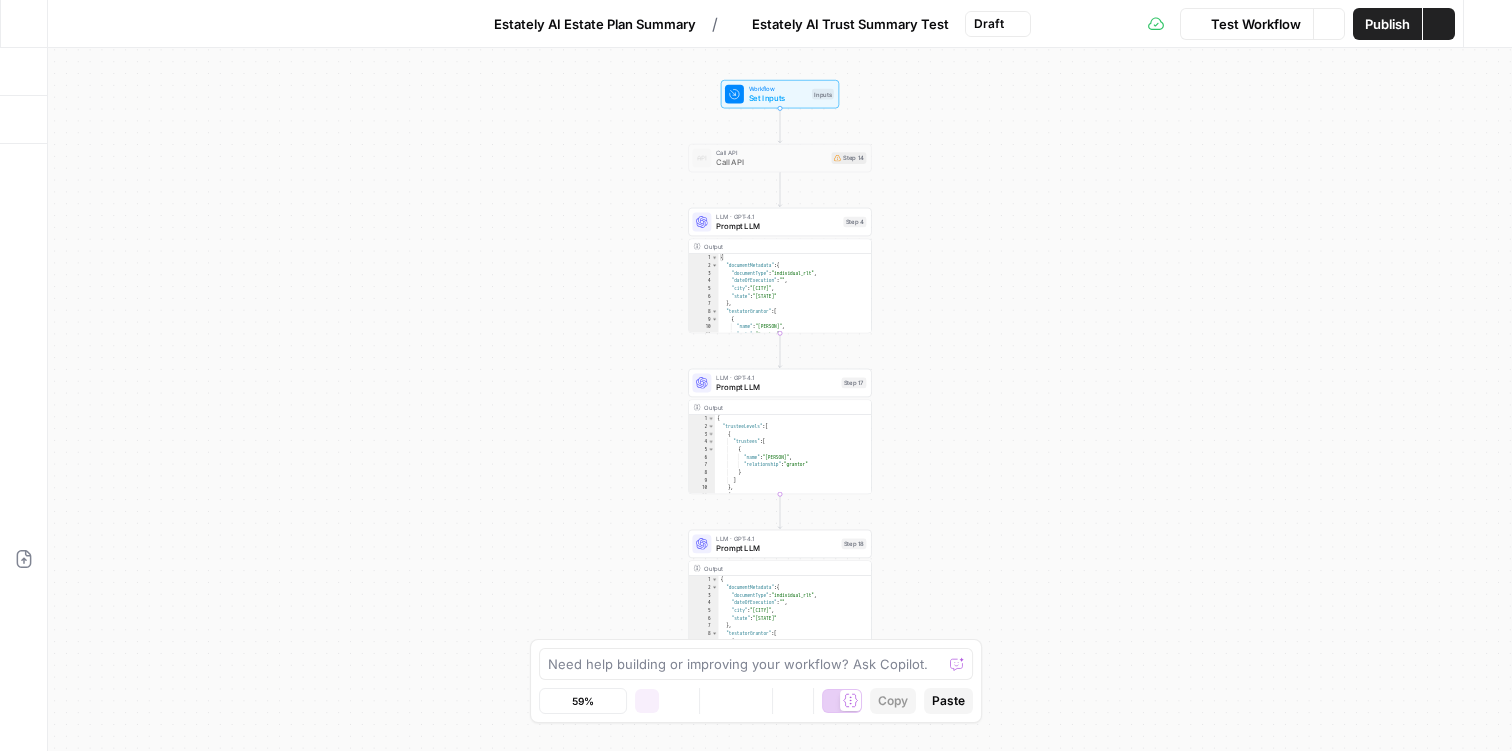 scroll, scrollTop: 0, scrollLeft: 0, axis: both 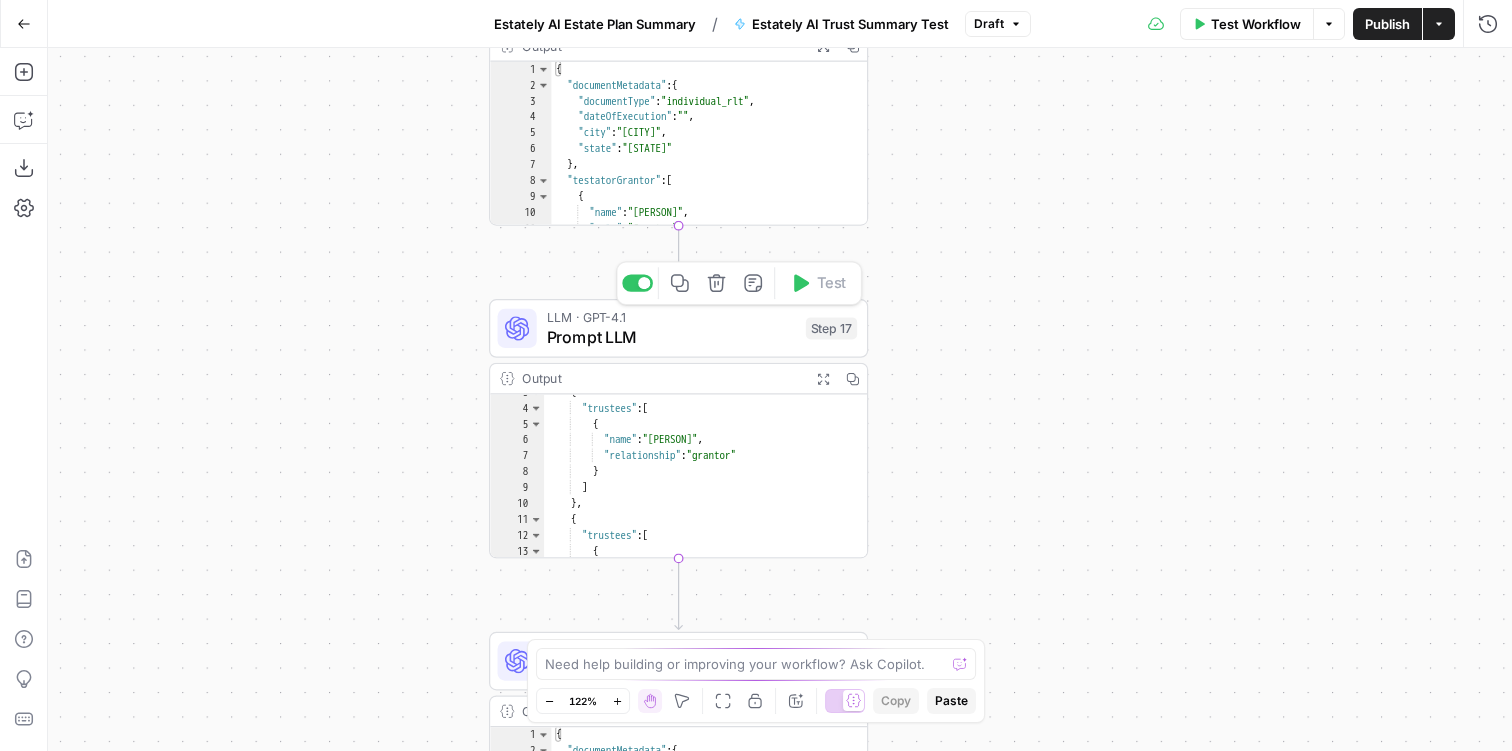 click on "Prompt LLM" at bounding box center (672, 337) 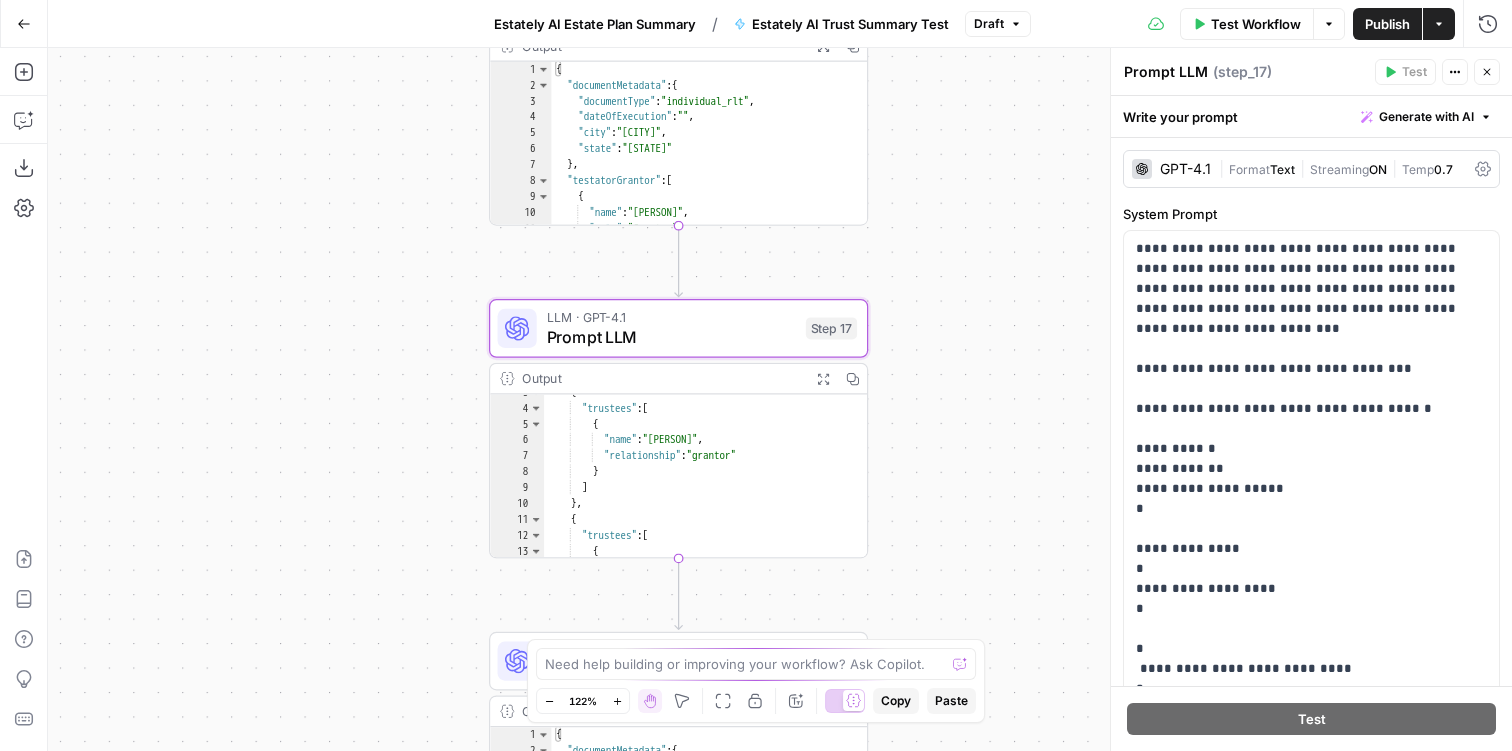 click on "Format" at bounding box center [1249, 169] 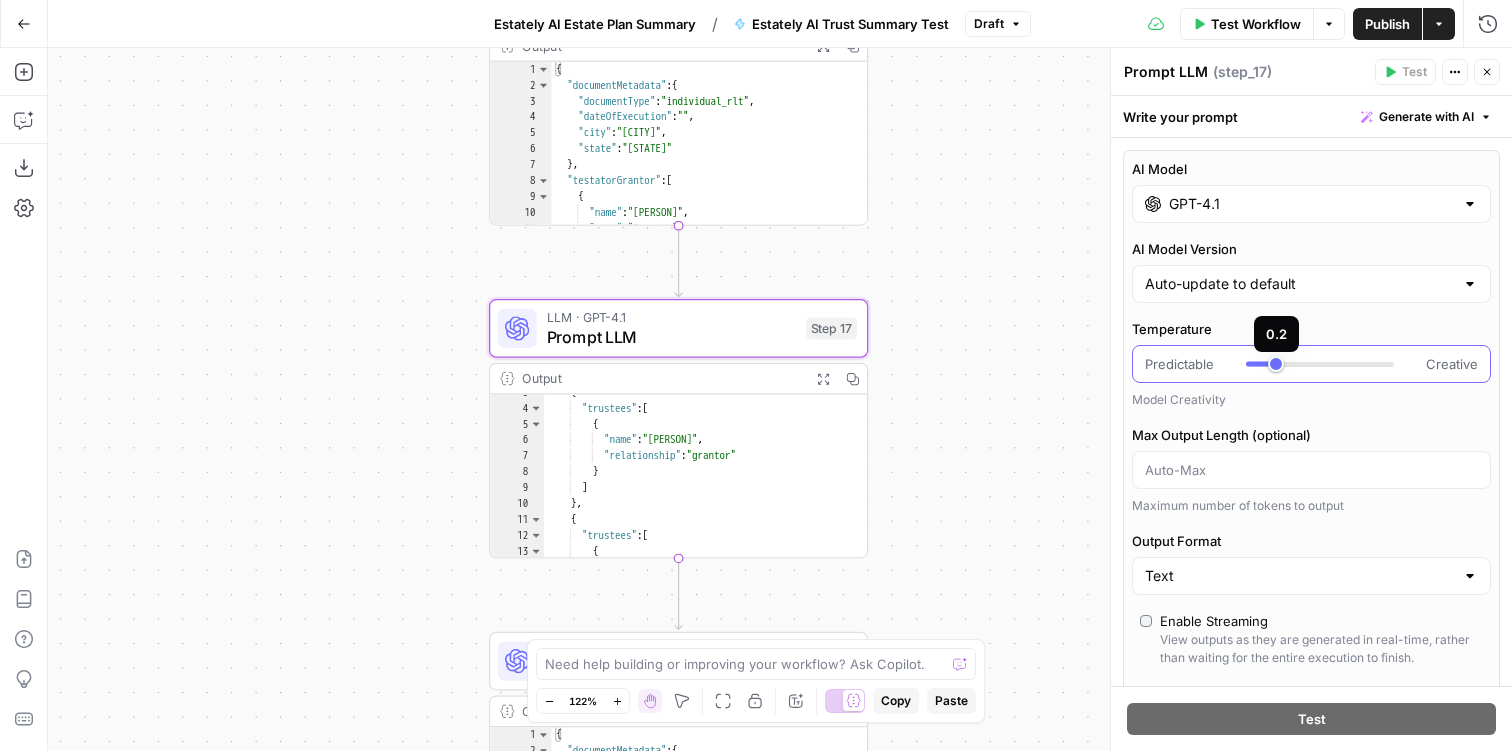 type on "*" 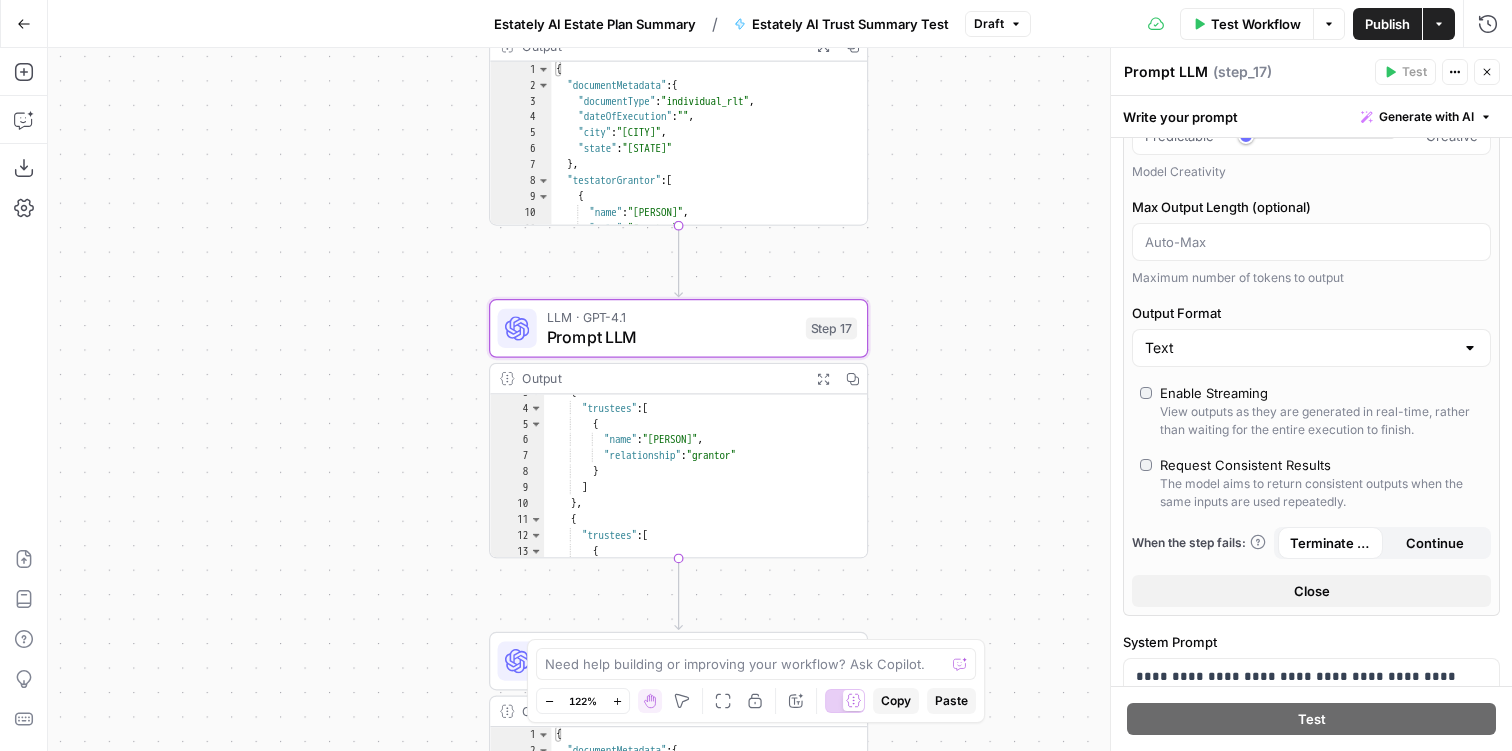 scroll, scrollTop: 247, scrollLeft: 0, axis: vertical 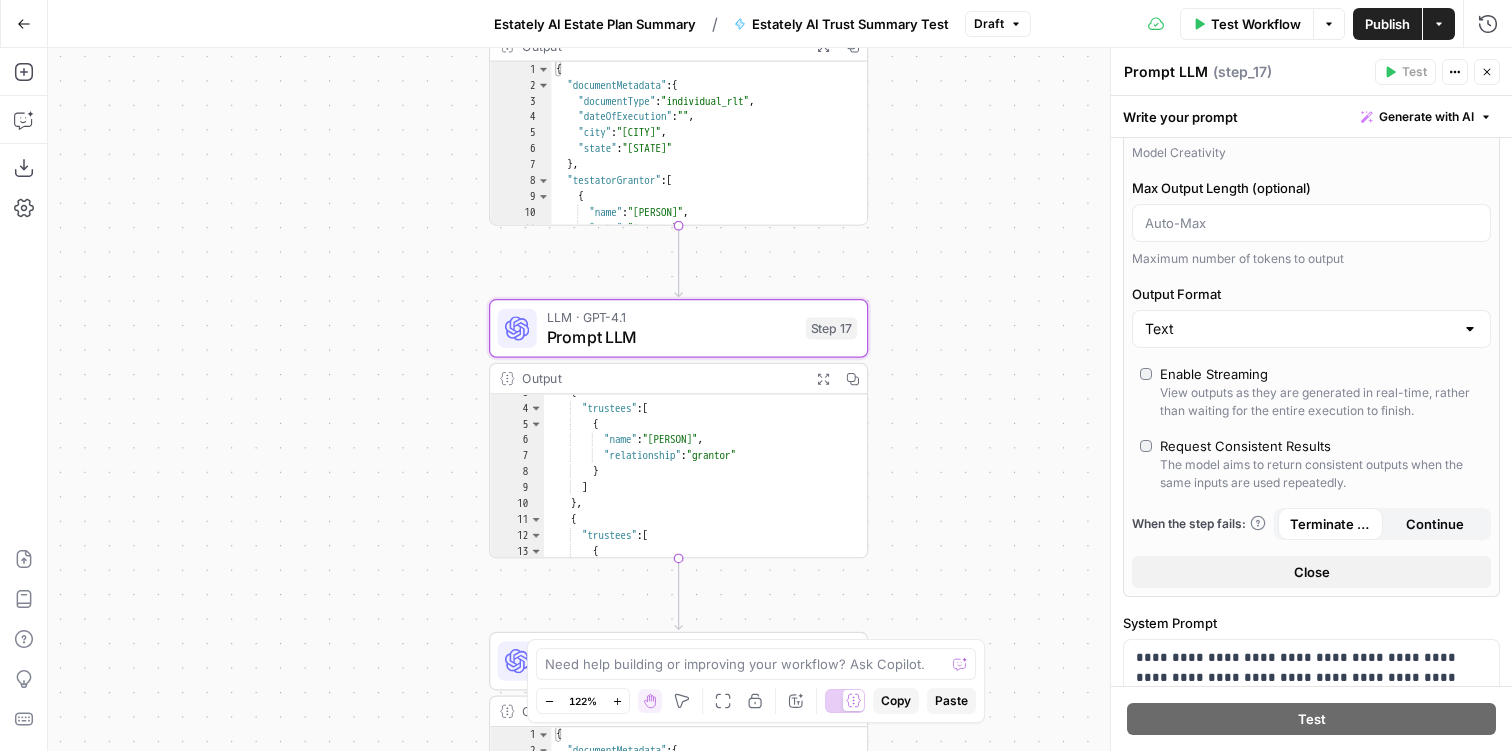 click on "Text" at bounding box center (1311, 329) 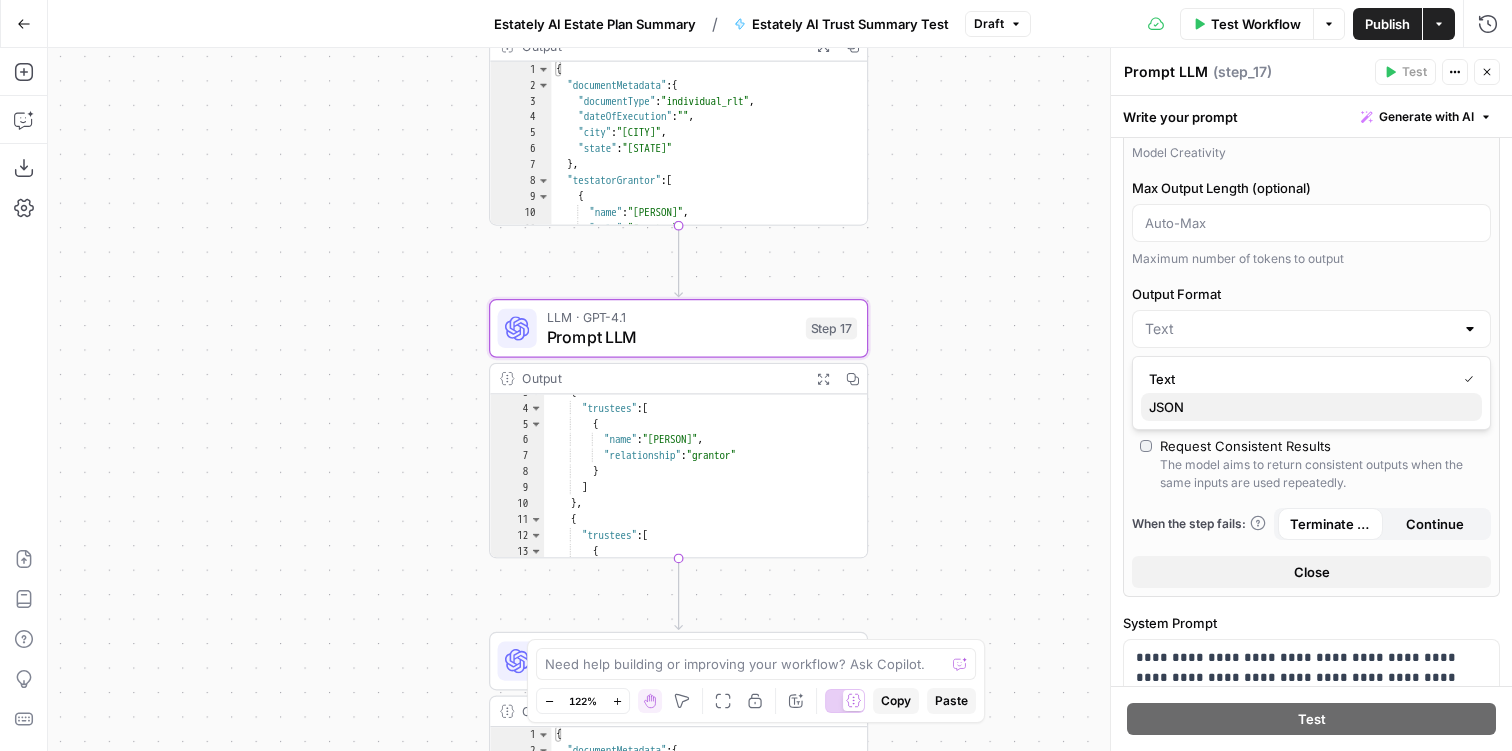 click on "JSON" at bounding box center [1311, 407] 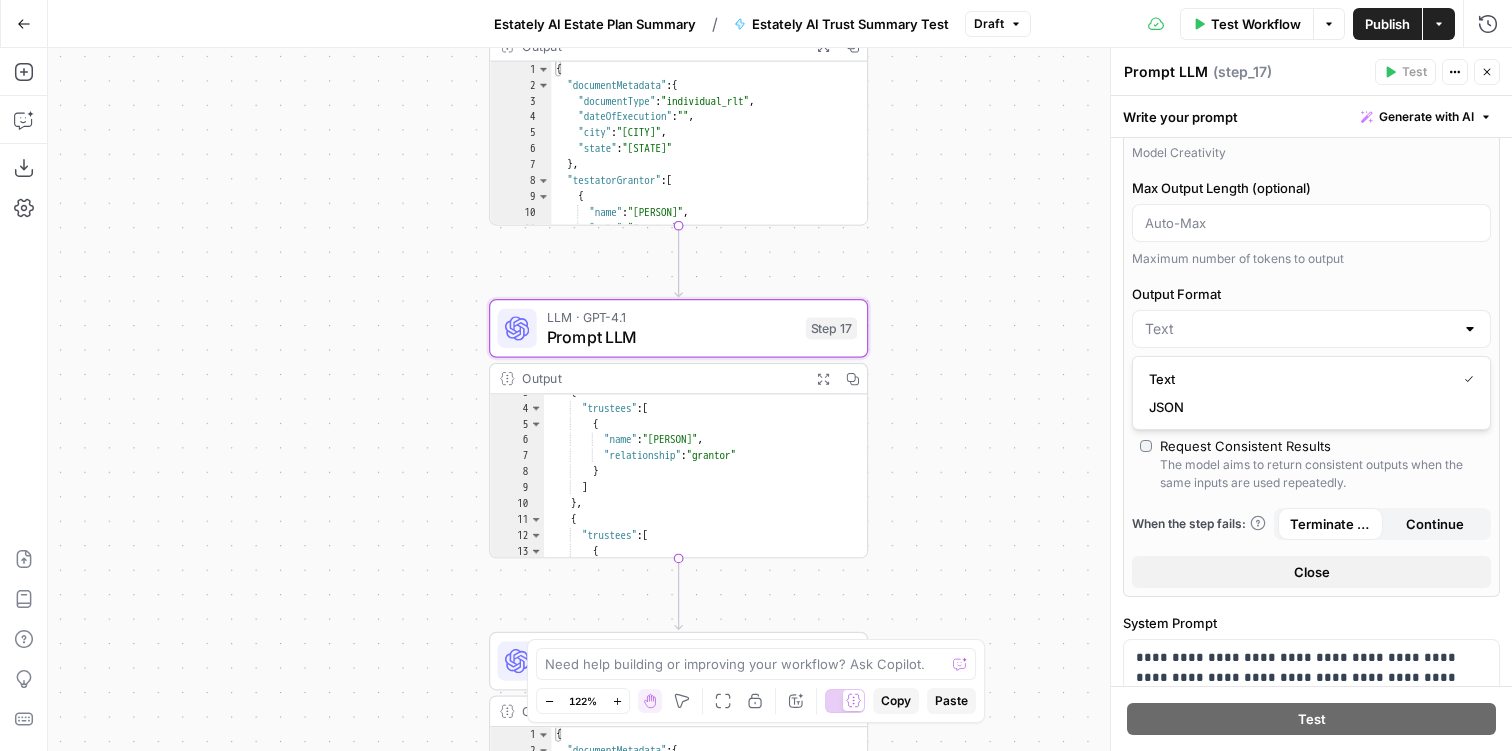 type on "JSON" 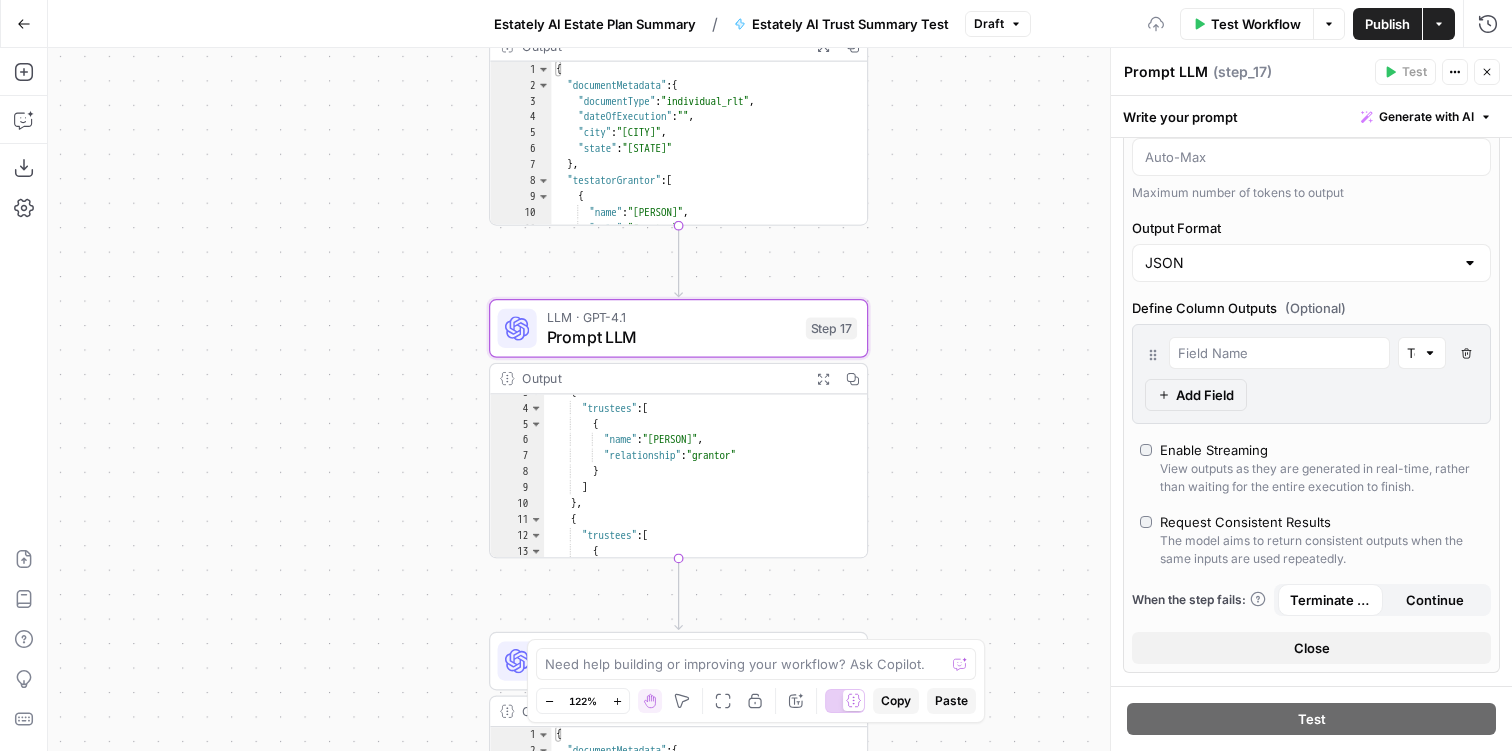scroll, scrollTop: 327, scrollLeft: 0, axis: vertical 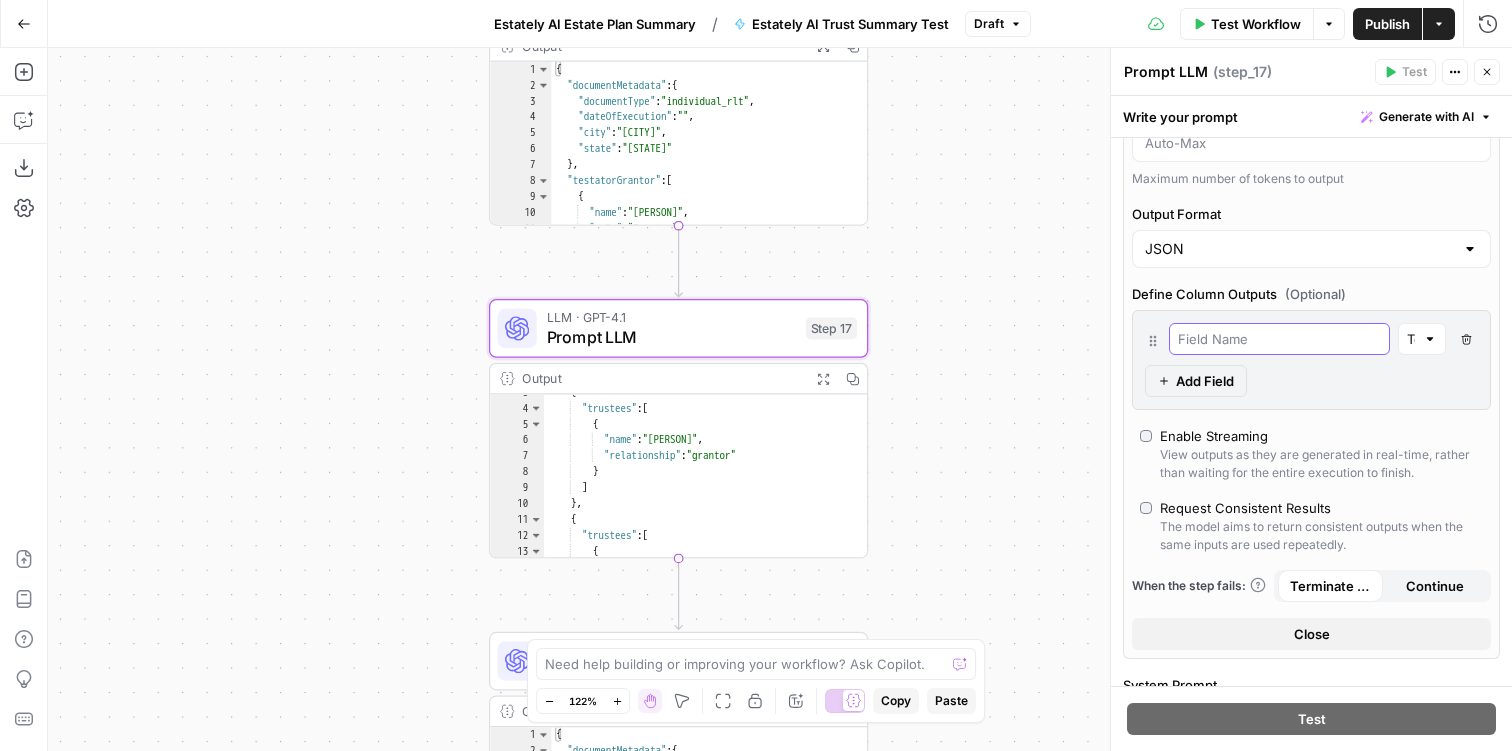 click at bounding box center (1279, 339) 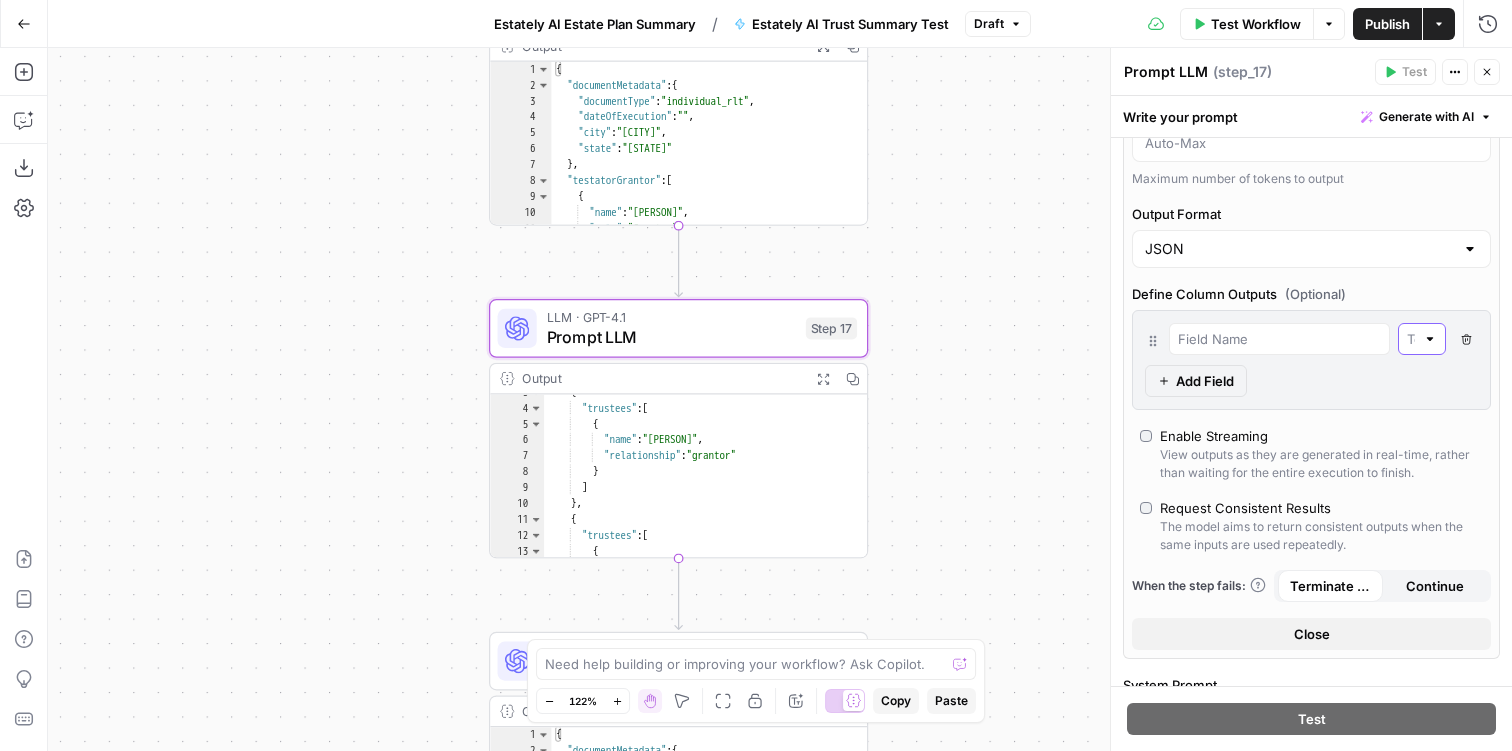 click at bounding box center (1411, 339) 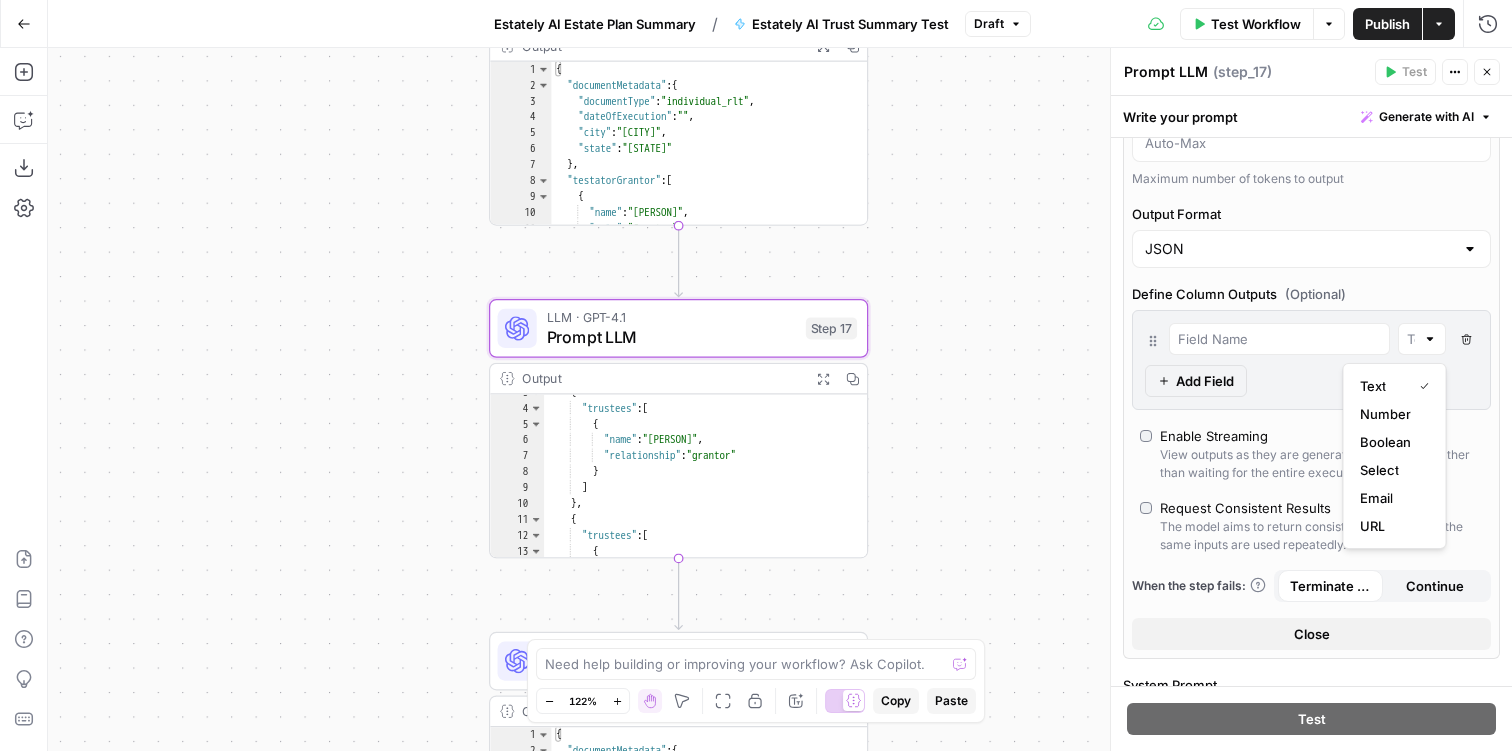 type on "Text" 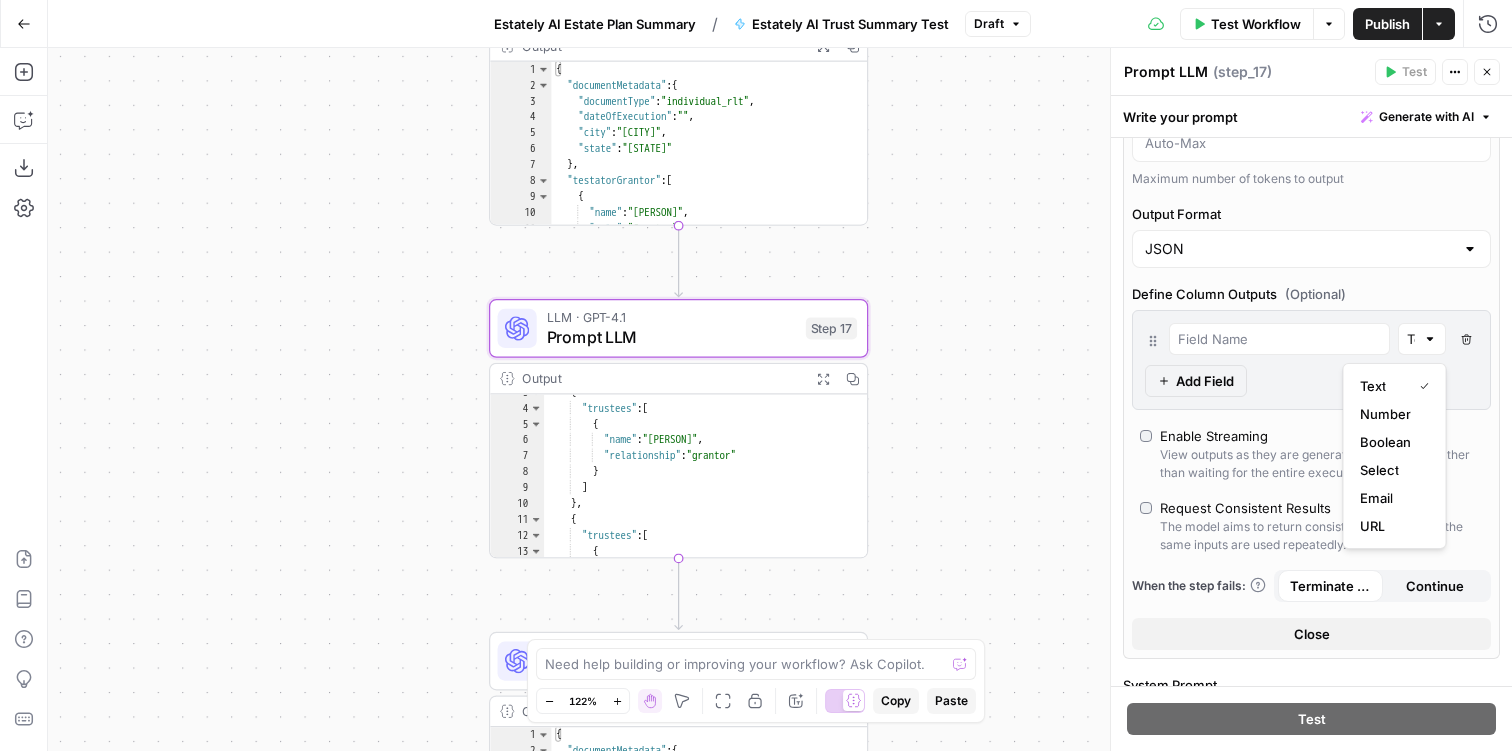 click on "Text Delete Field Add Field" at bounding box center (1311, 360) 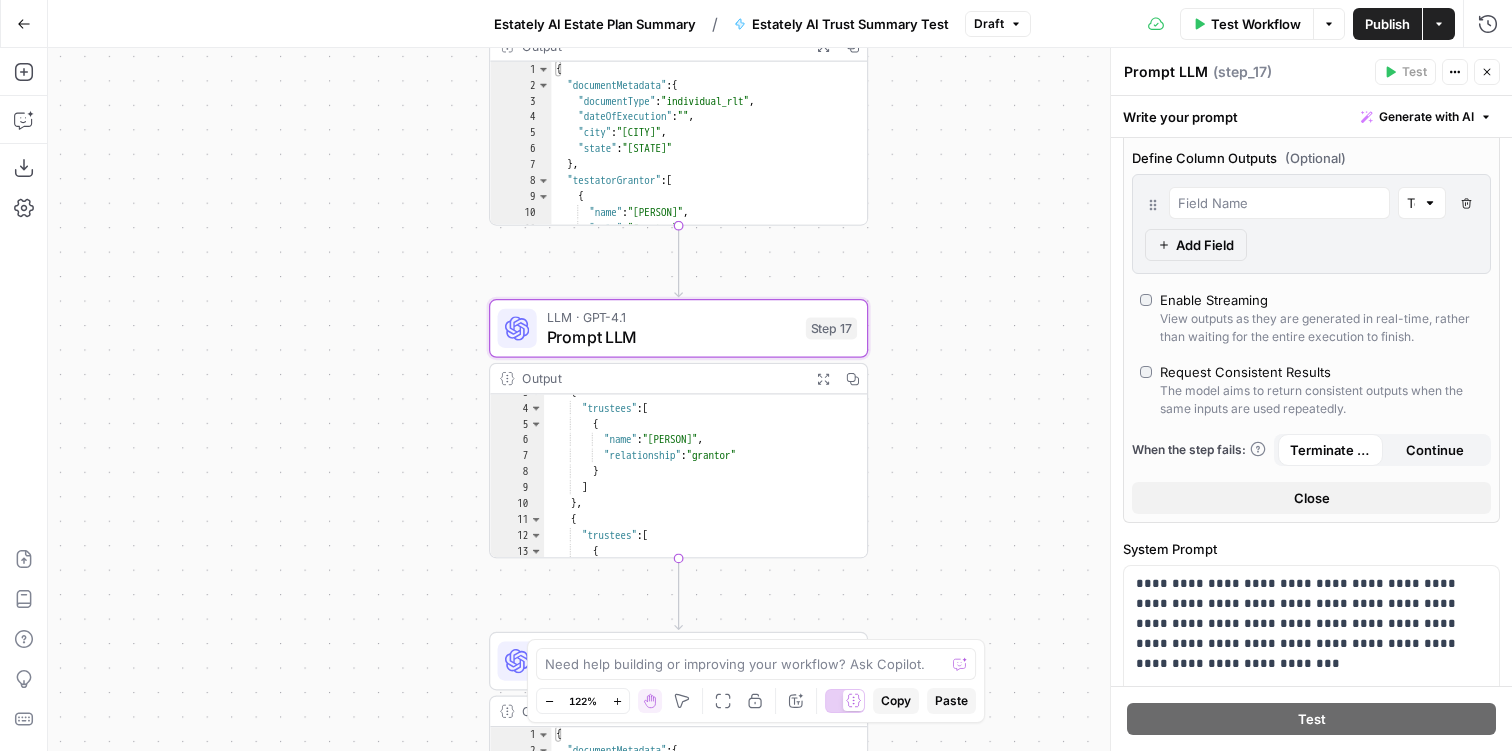 scroll, scrollTop: 450, scrollLeft: 0, axis: vertical 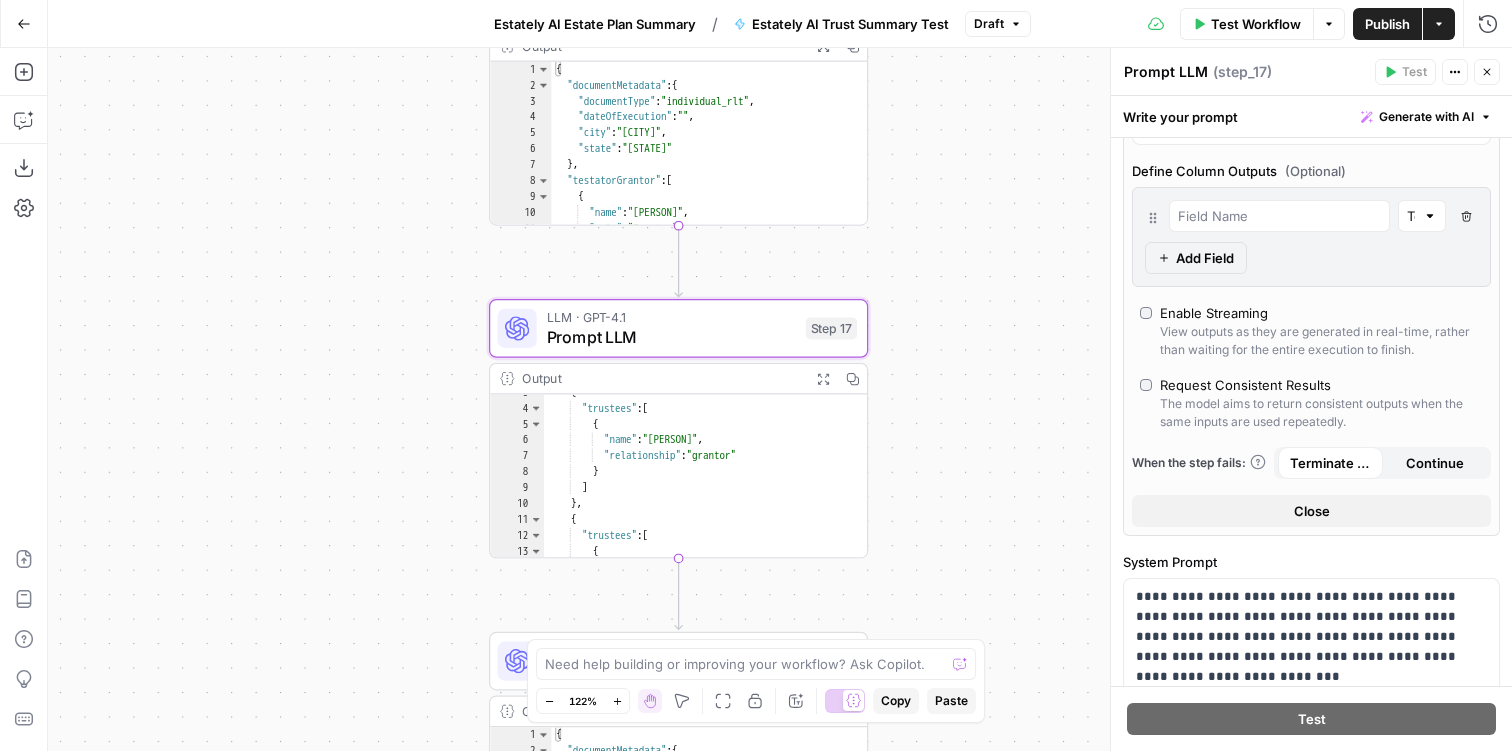 click on "Delete Field" at bounding box center (1466, 216) 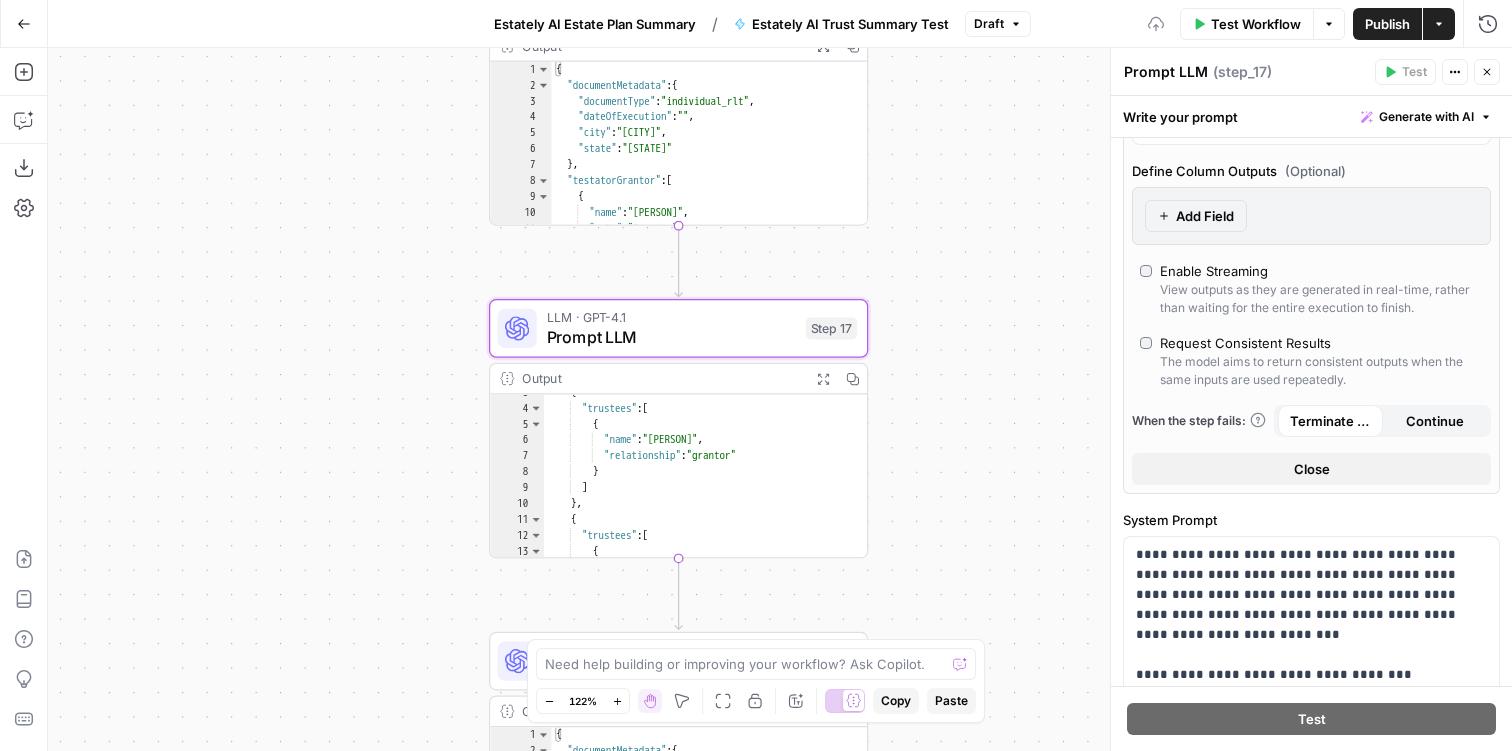 click on "Add Field" at bounding box center [1205, 216] 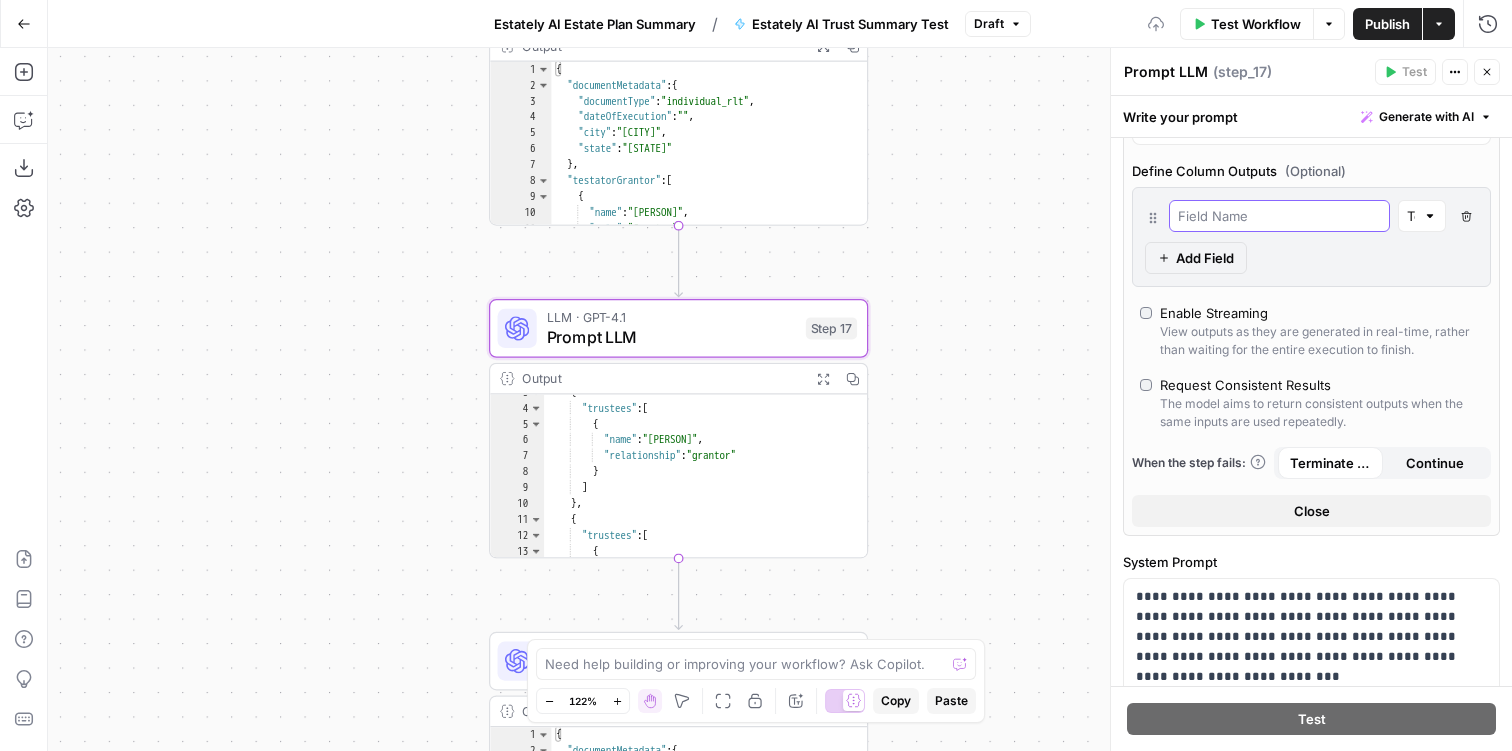 click at bounding box center (1279, 216) 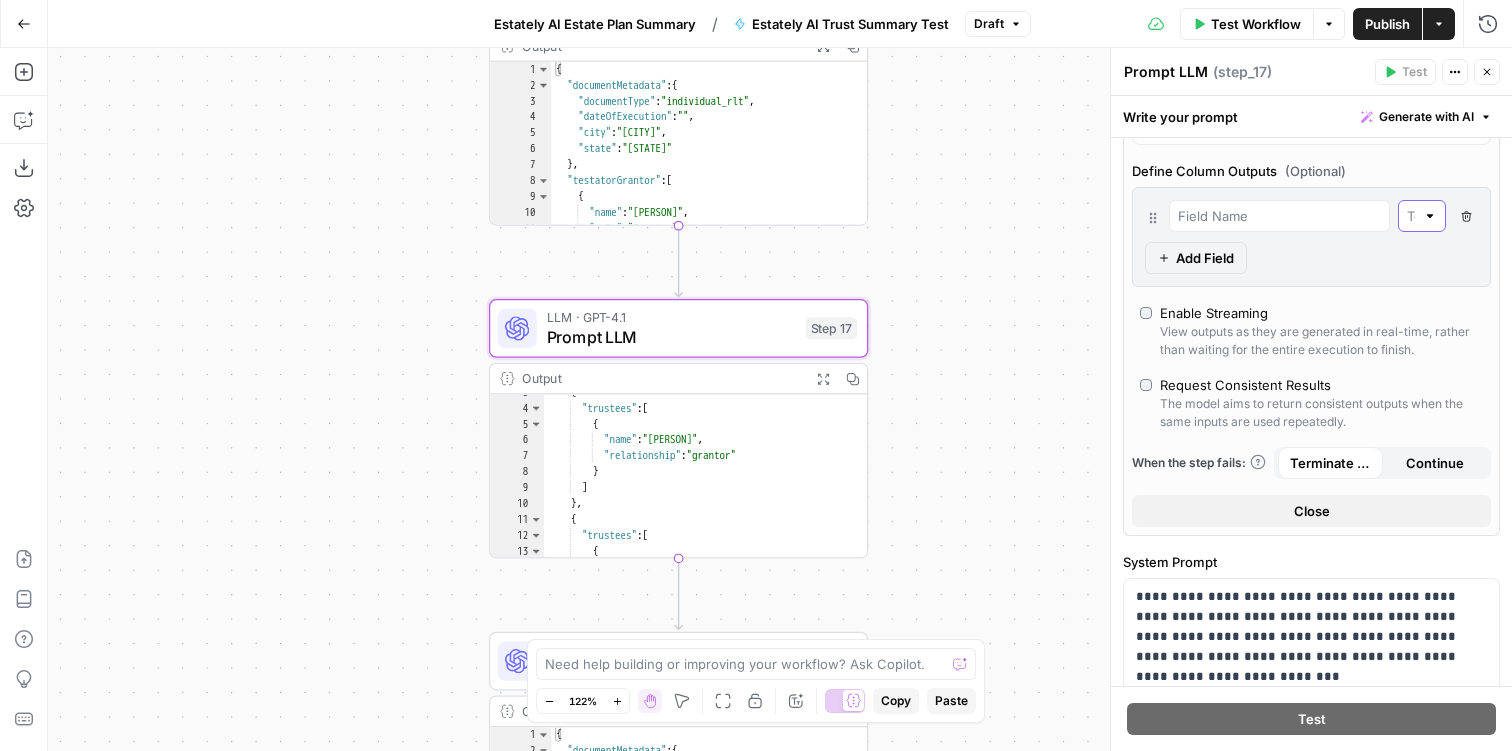 click at bounding box center (1411, 216) 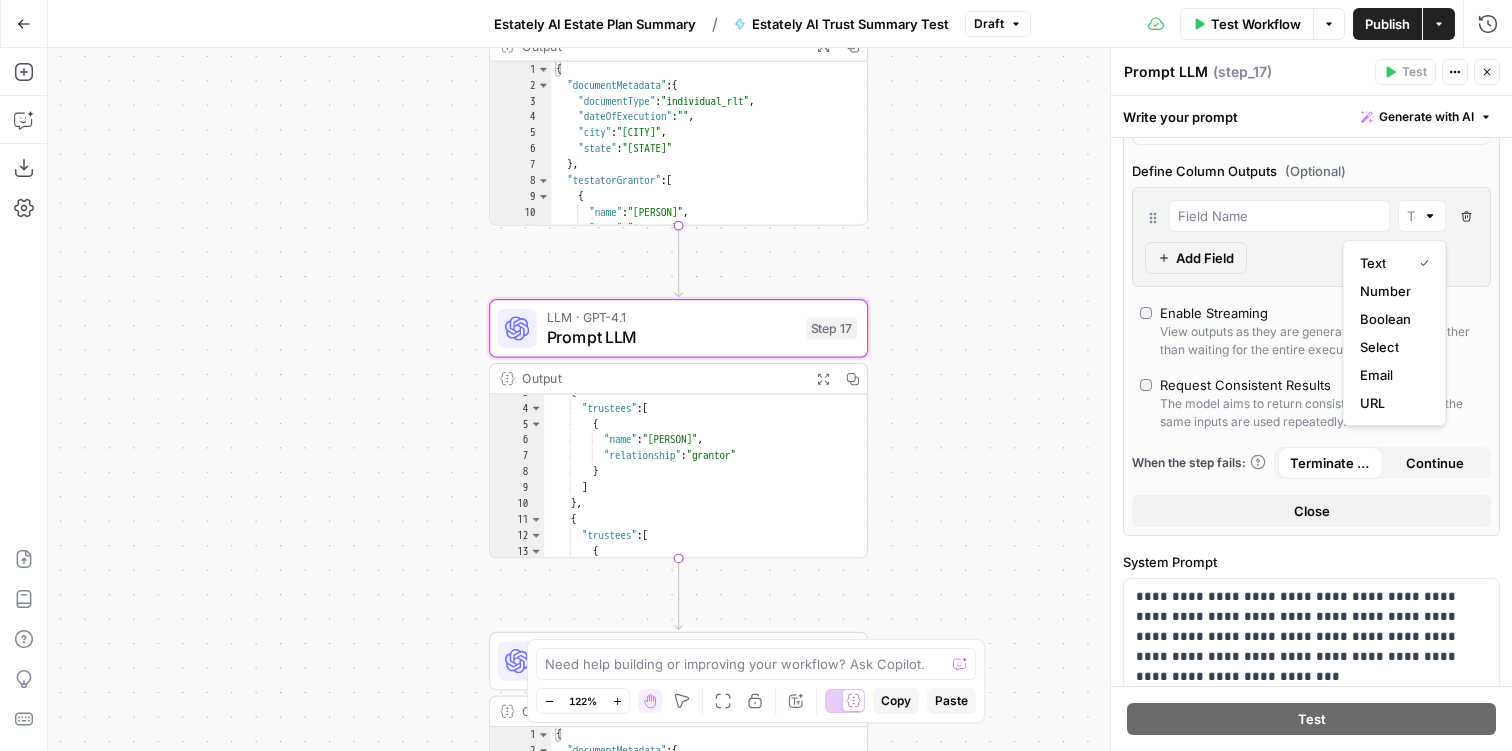 type on "Text" 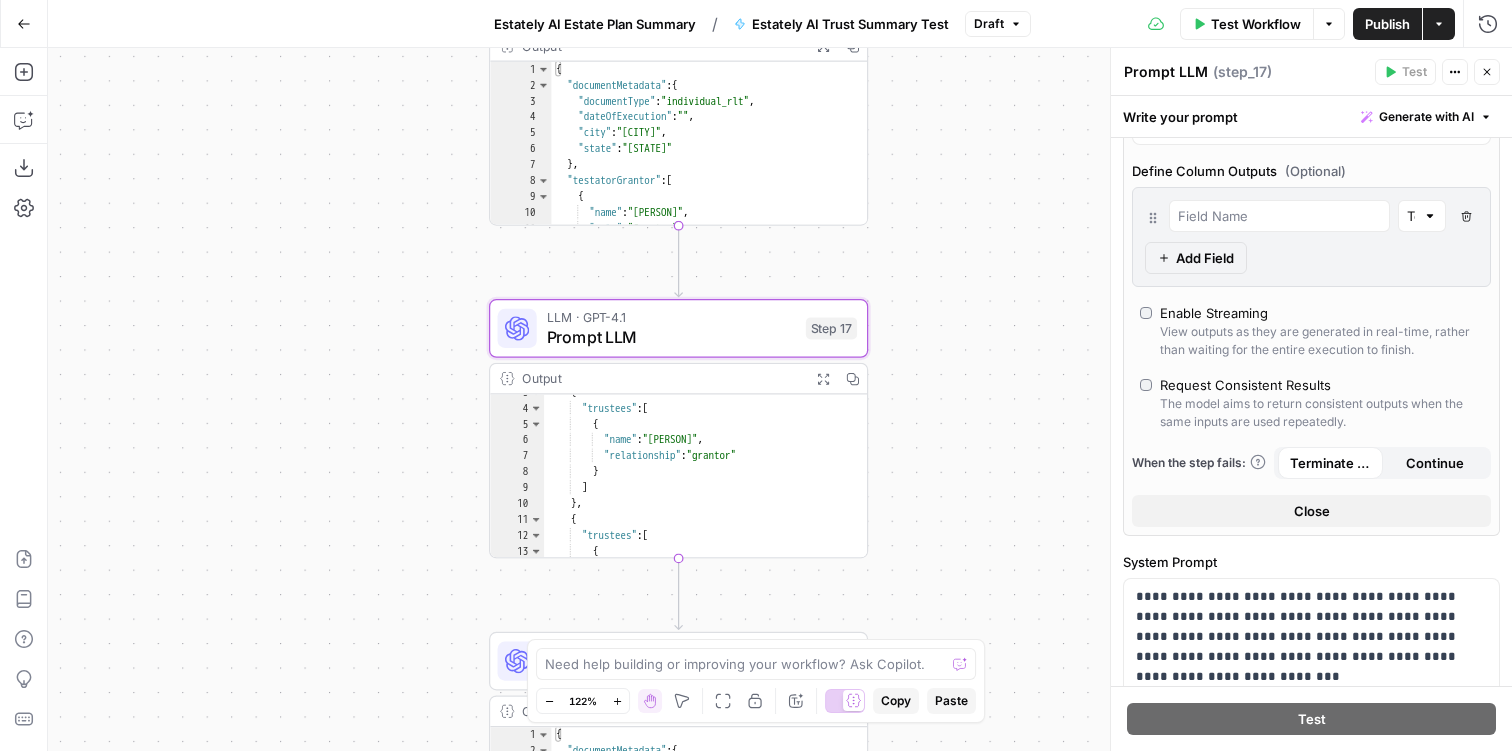 click on "Text Delete Field Add Field" at bounding box center (1311, 237) 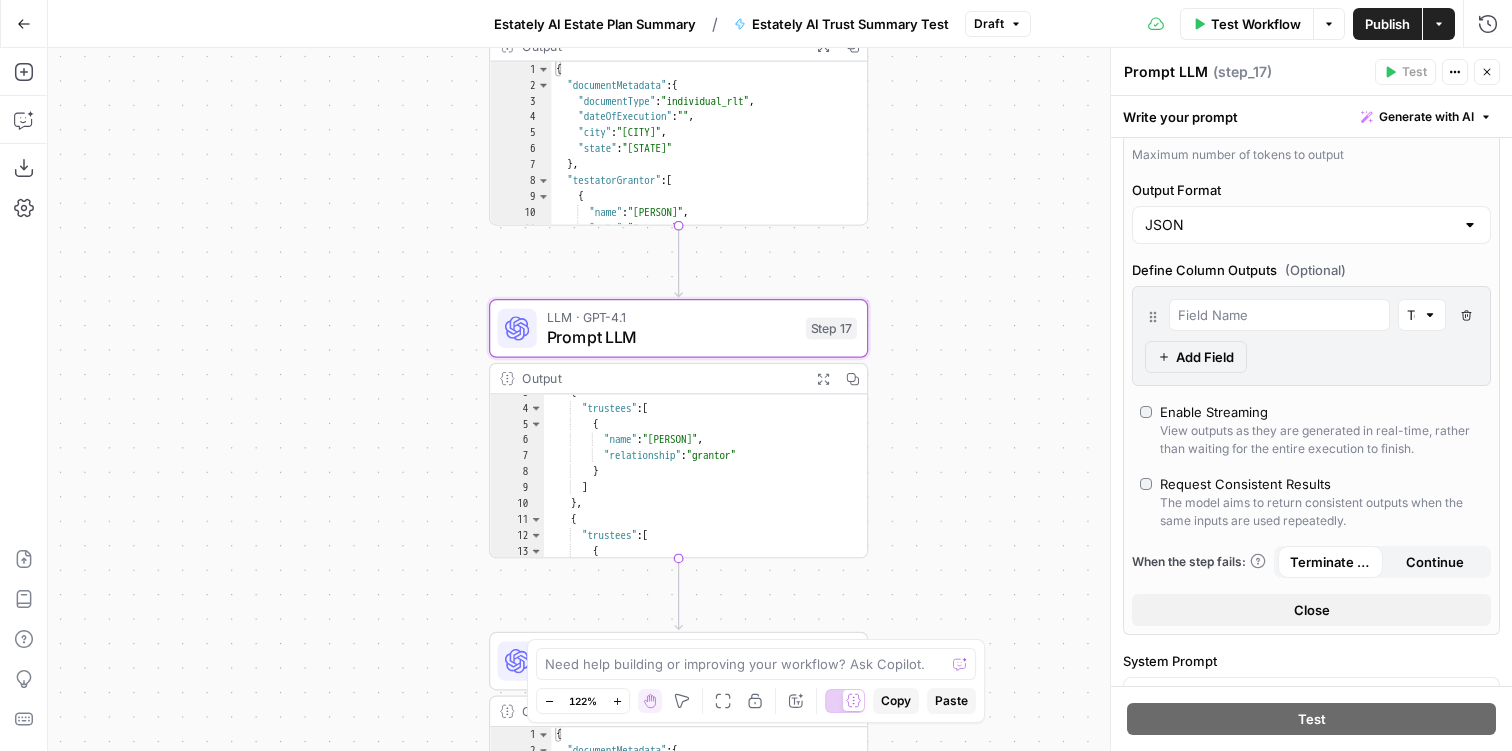 scroll, scrollTop: 322, scrollLeft: 0, axis: vertical 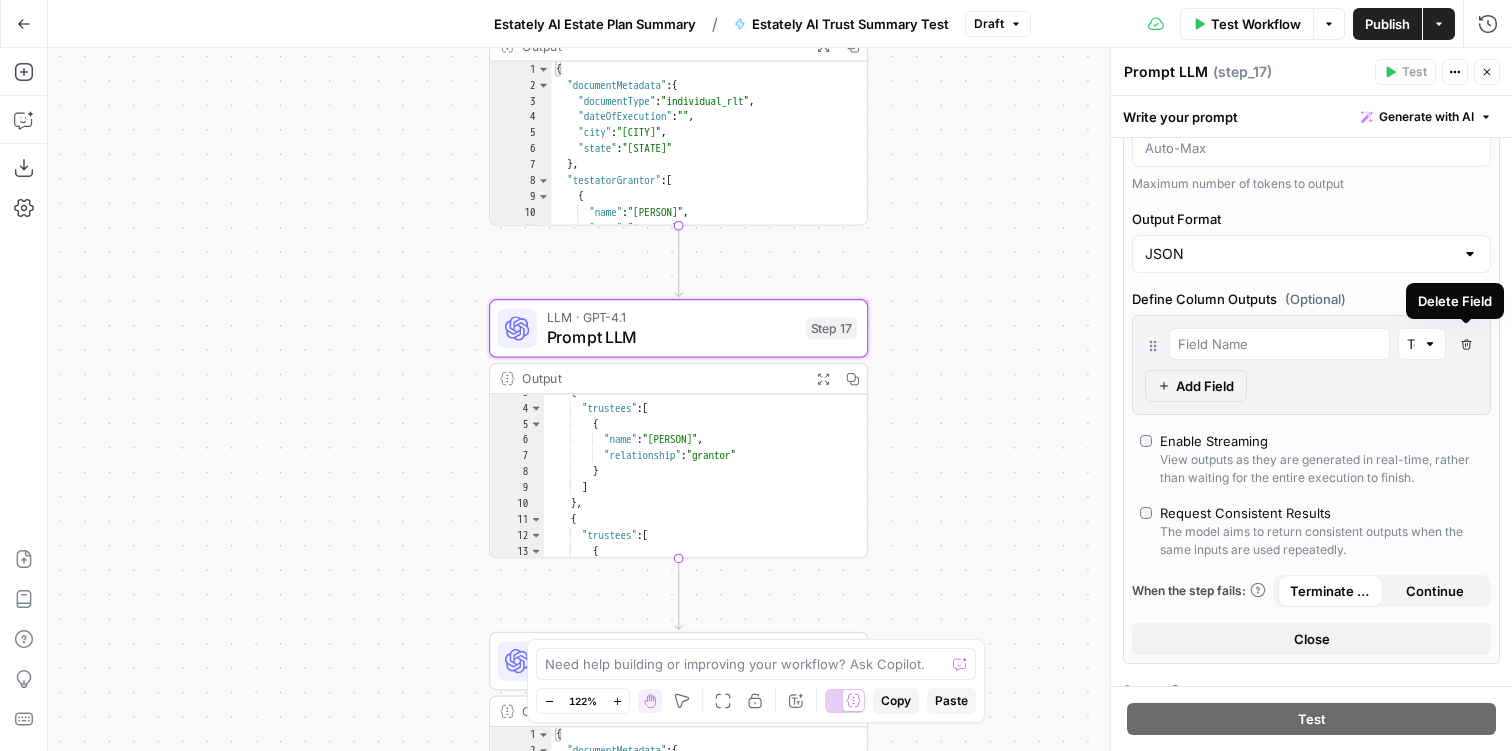 click on "Text" at bounding box center (1422, 344) 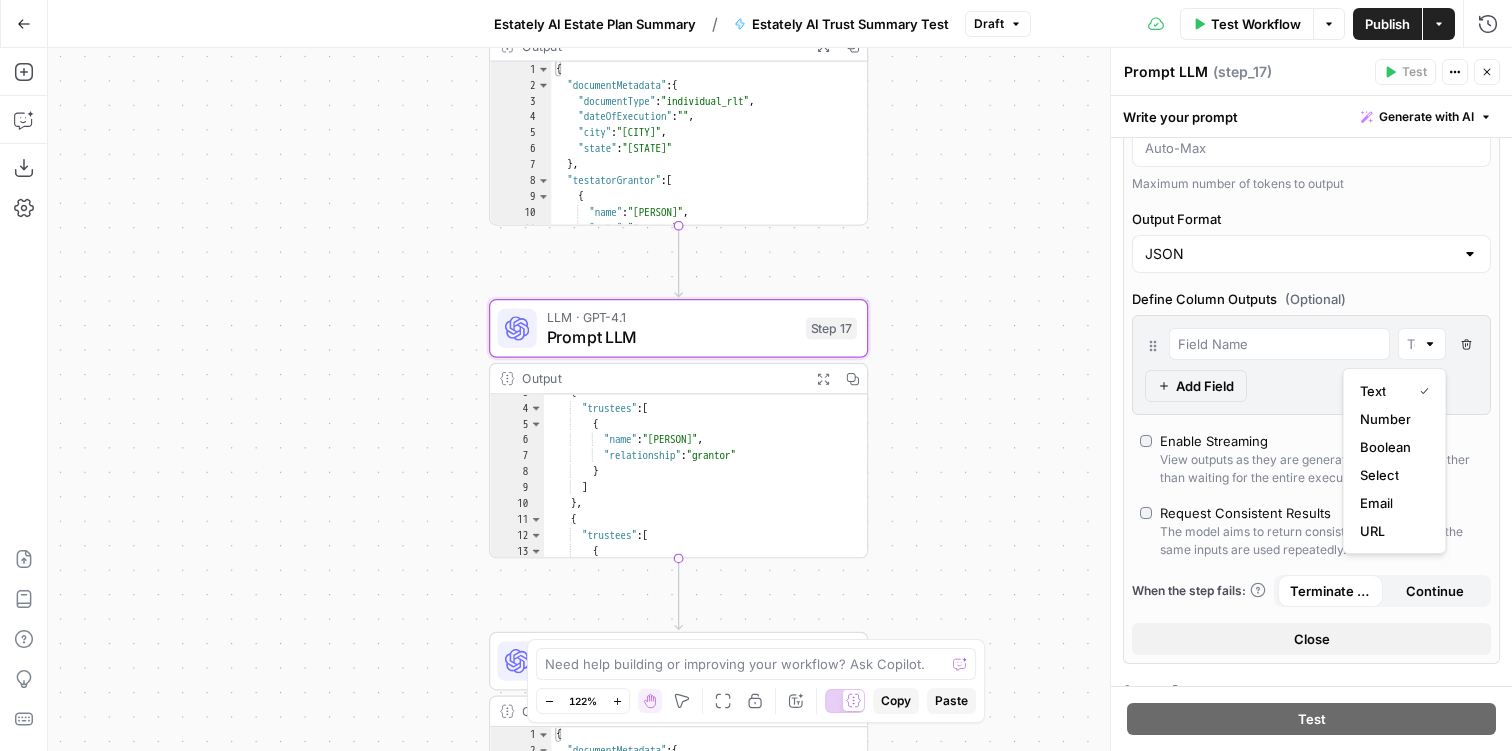 type on "Text" 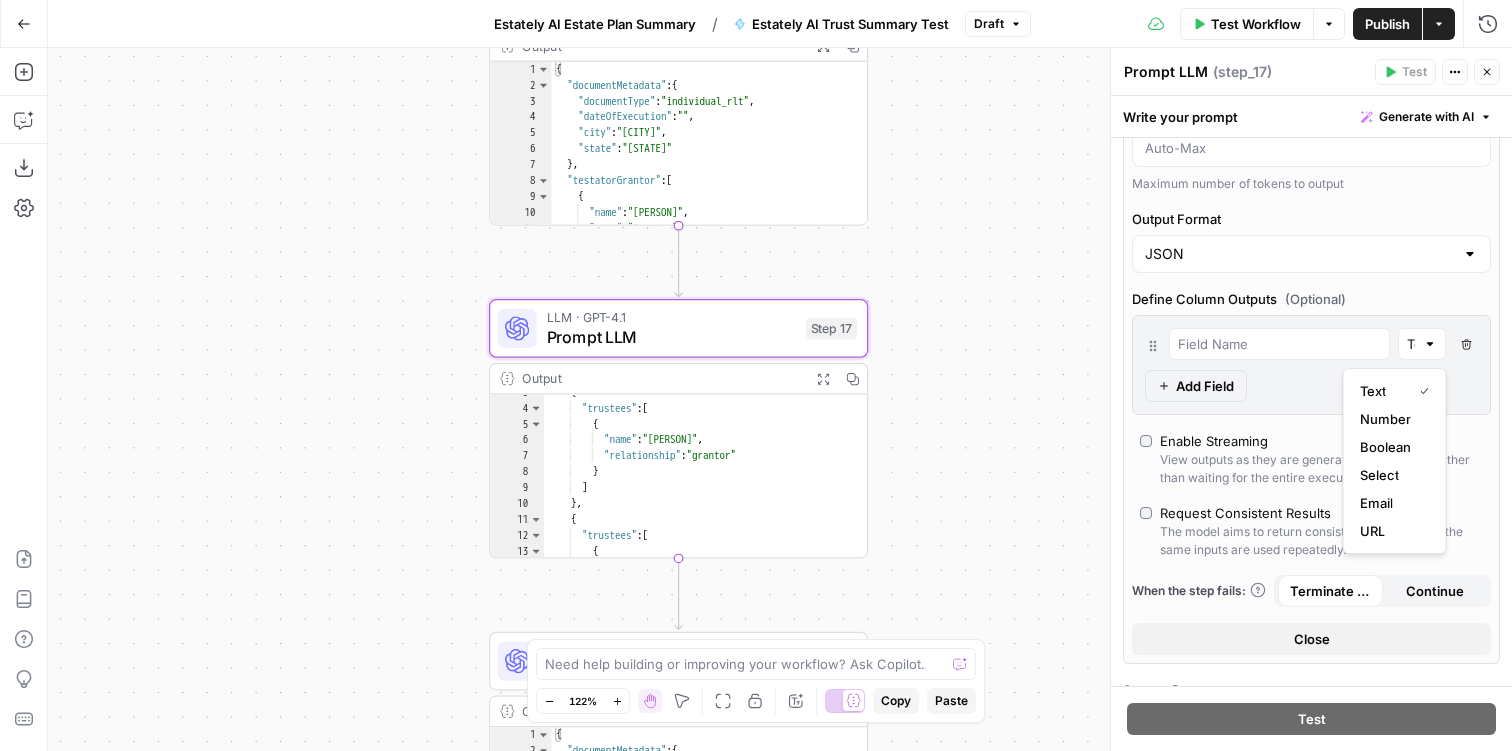 click on "Delete Field" at bounding box center [1466, 344] 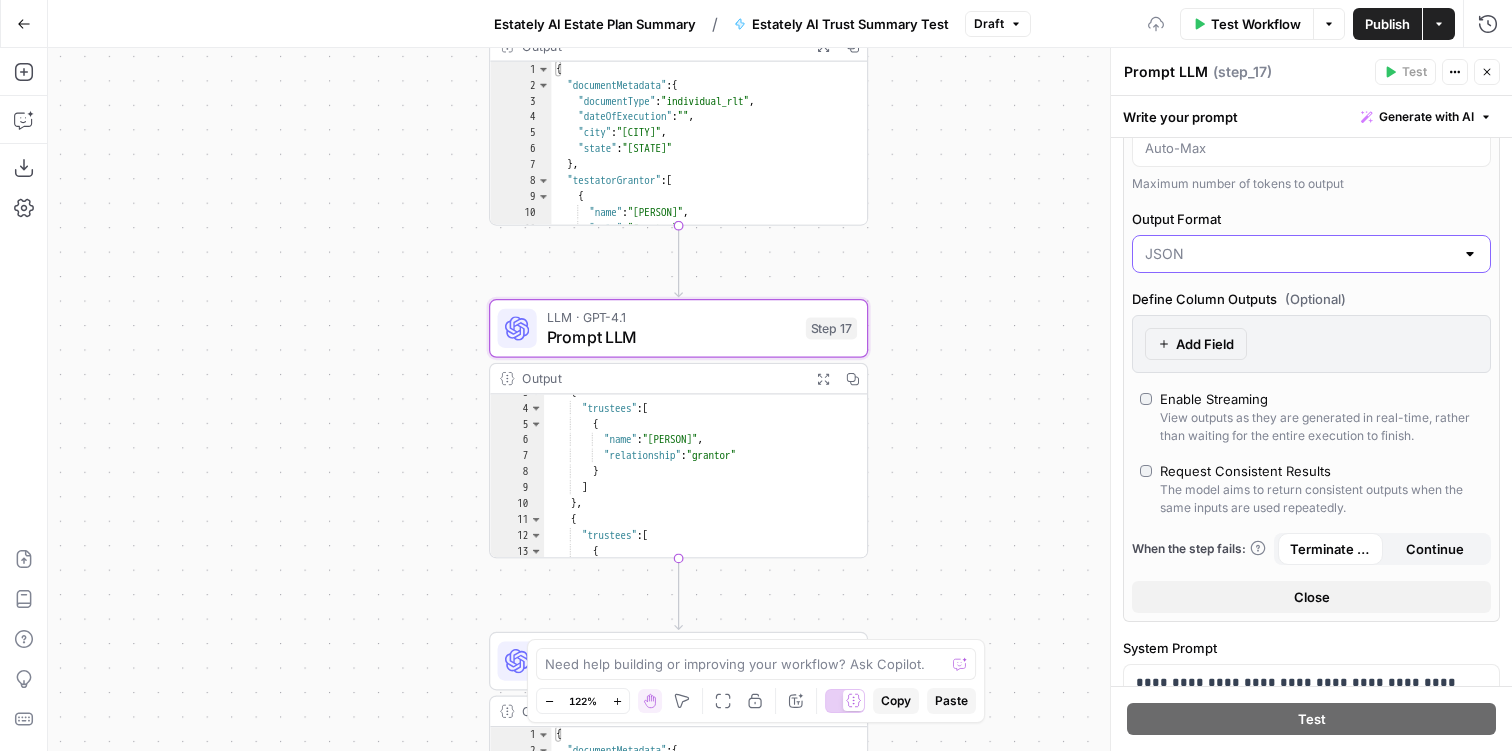 click on "Output Format" at bounding box center [1299, 254] 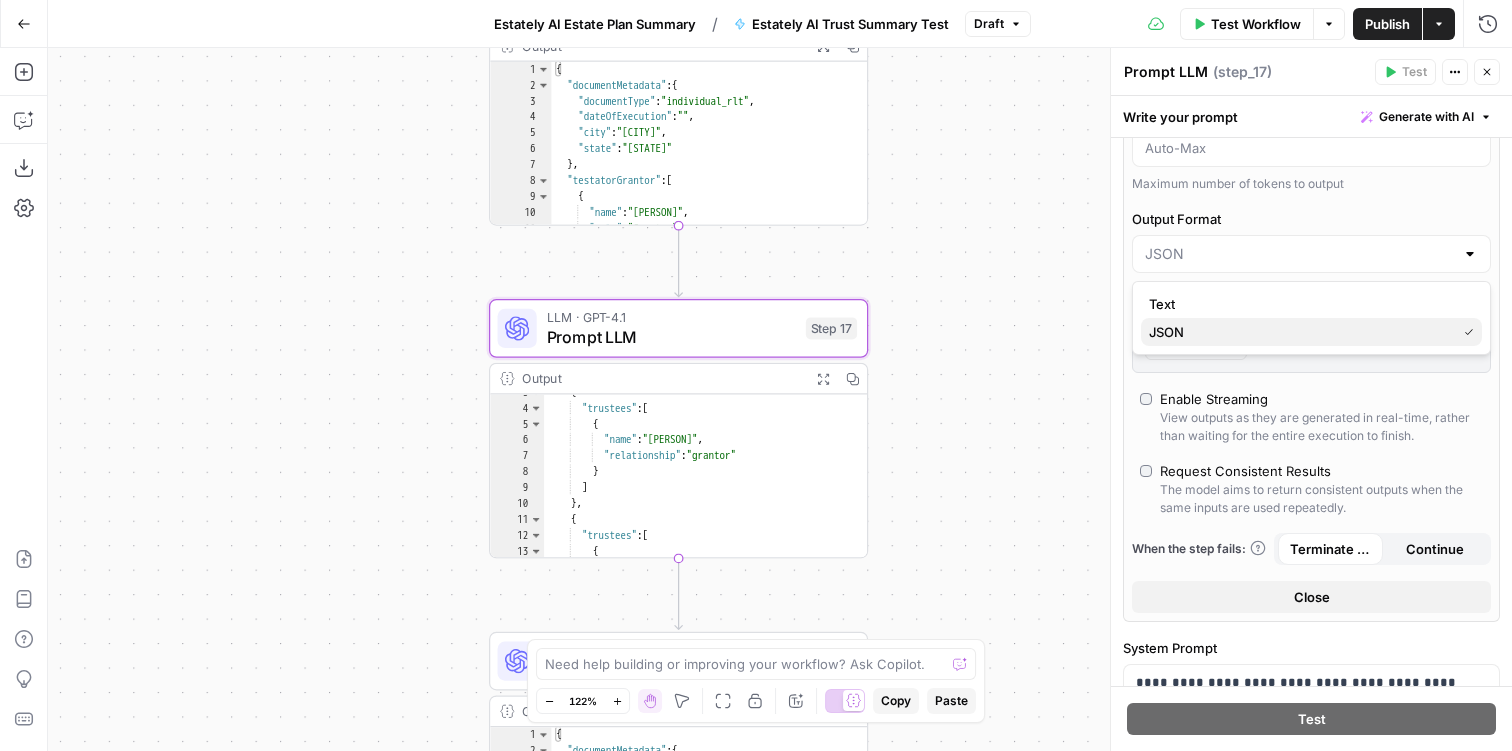 click on "JSON" at bounding box center [1311, 332] 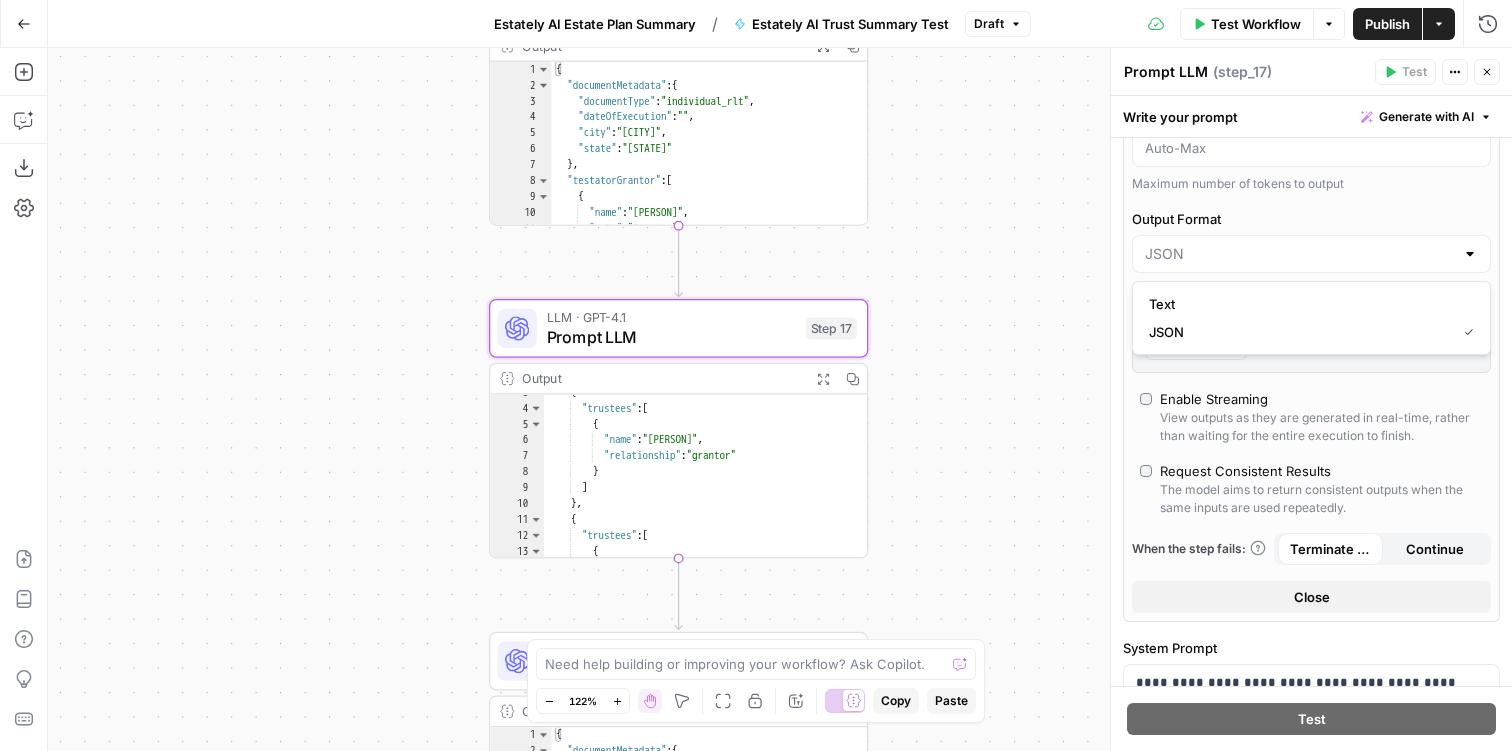 type on "JSON" 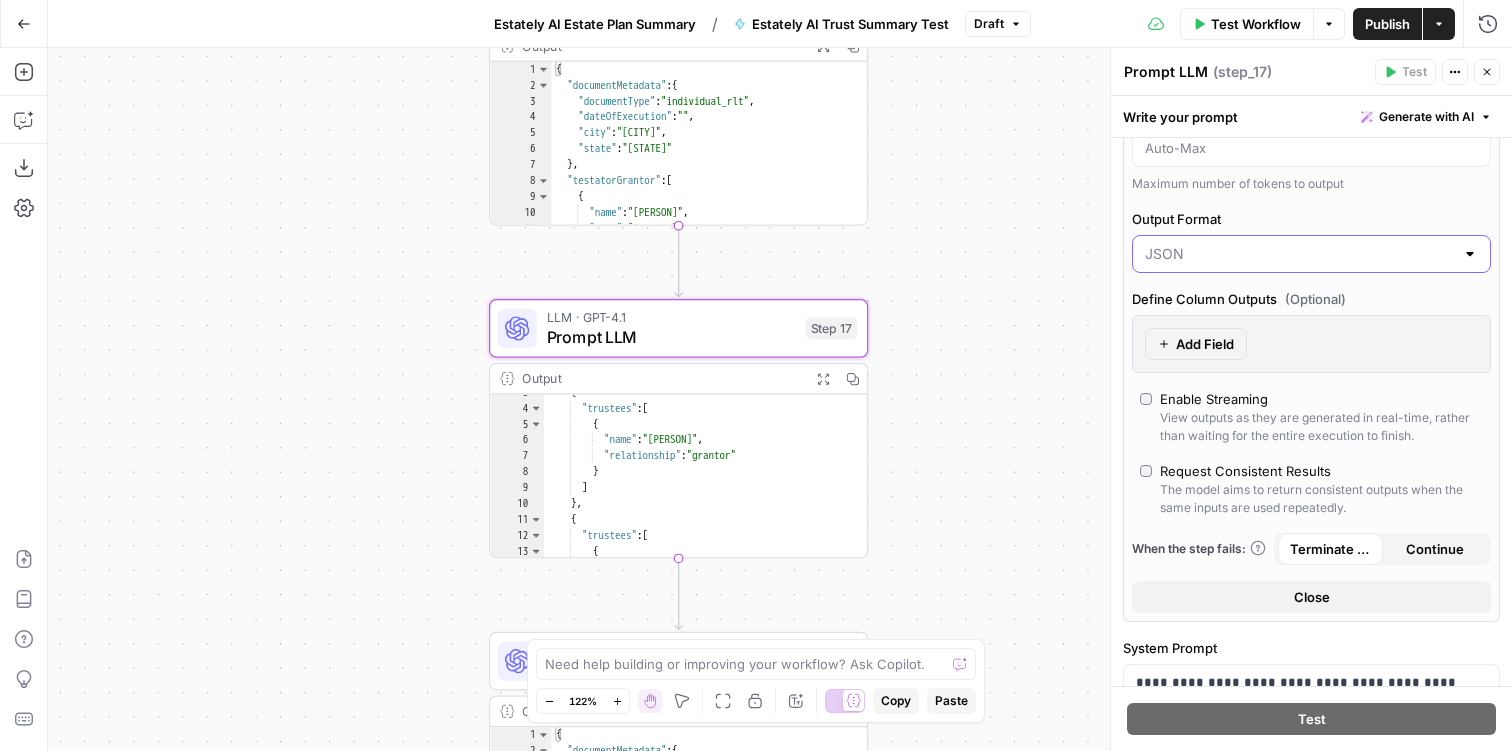 click on "Output Format" at bounding box center (1299, 254) 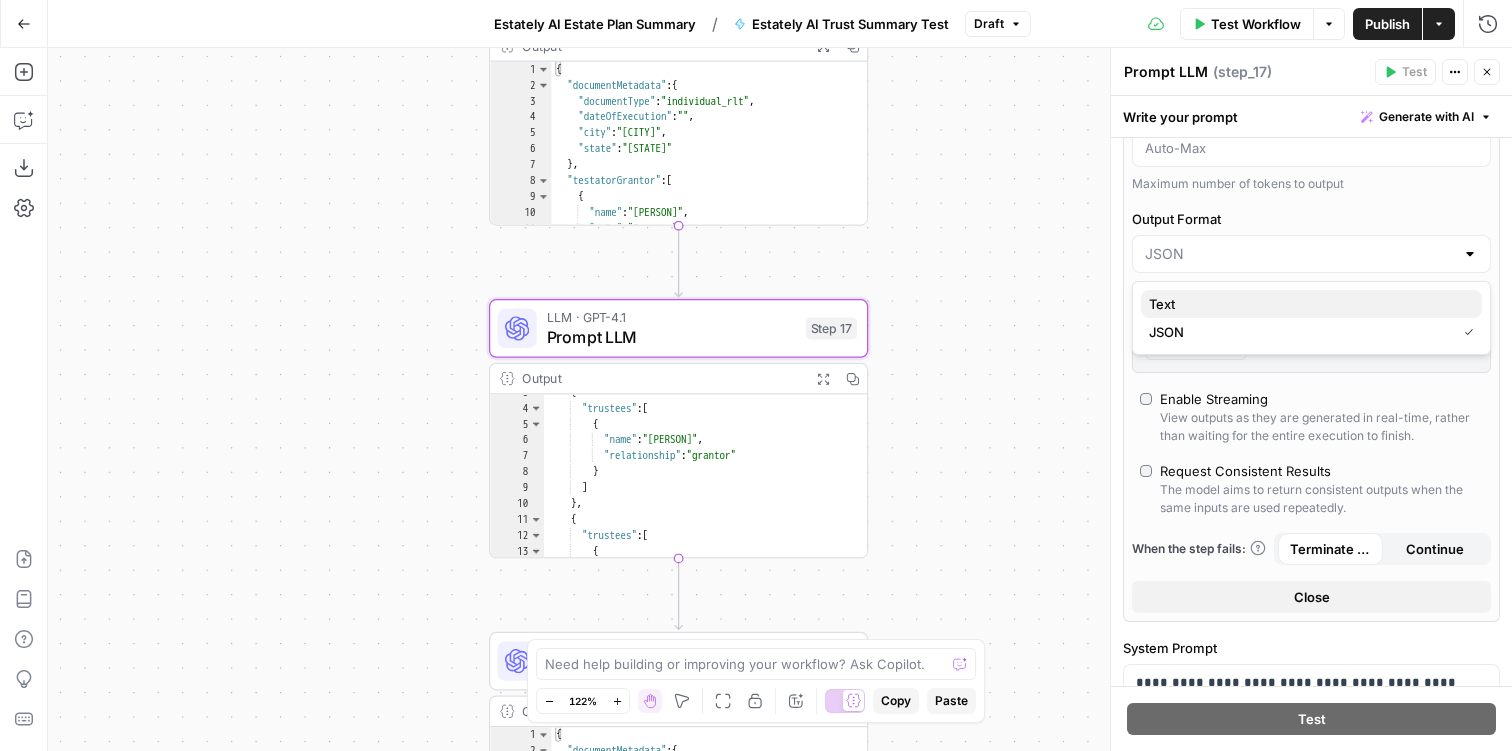 click on "Text" at bounding box center [1311, 304] 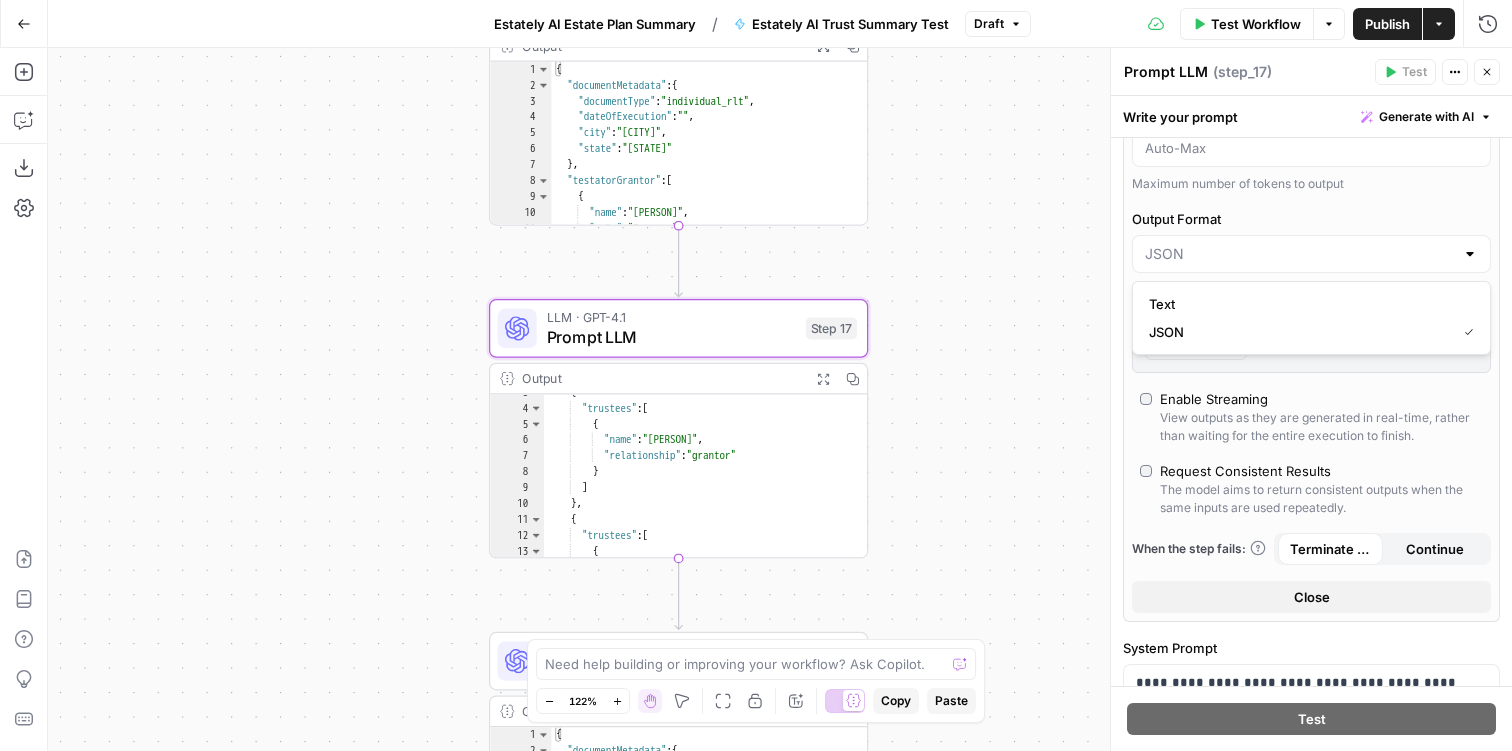 type on "Text" 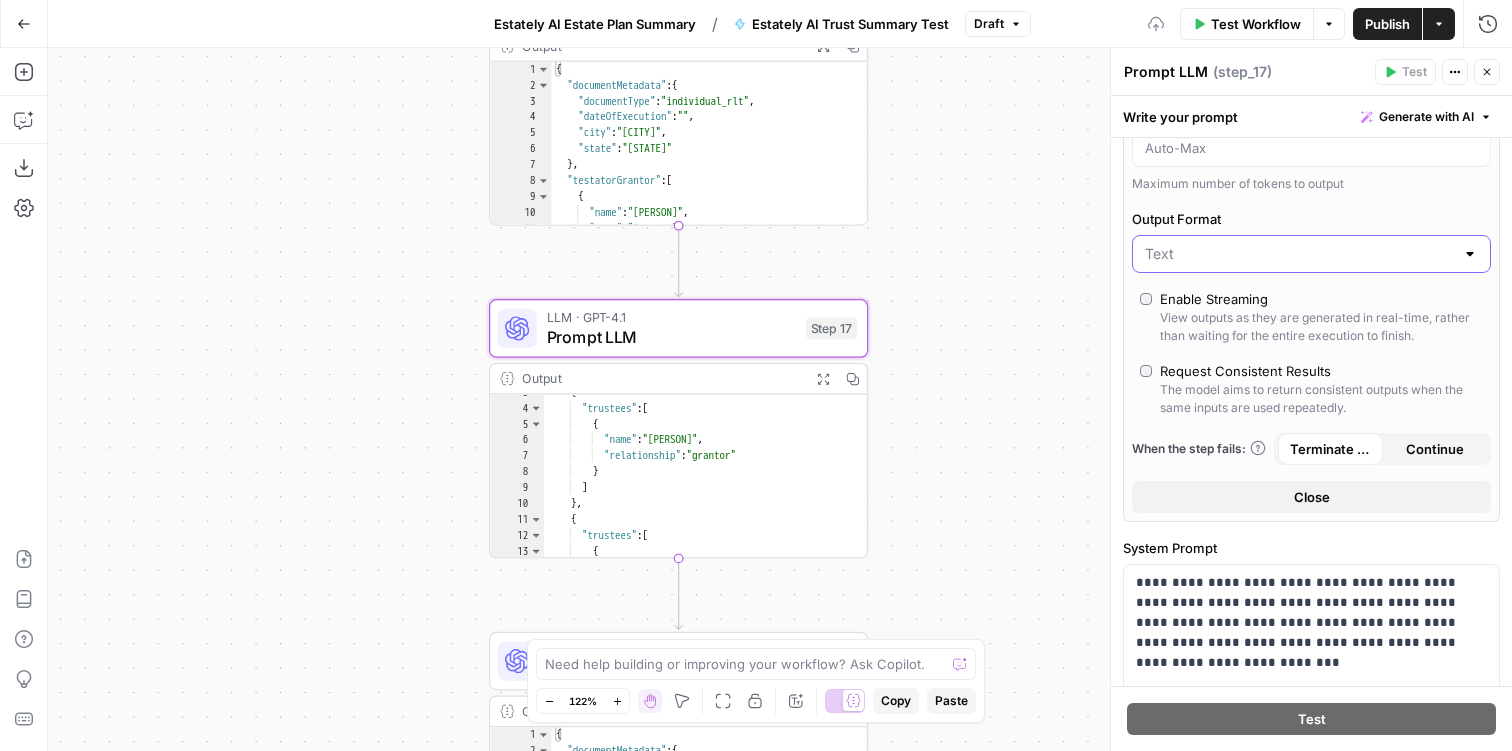 click on "Output Format" at bounding box center [1299, 254] 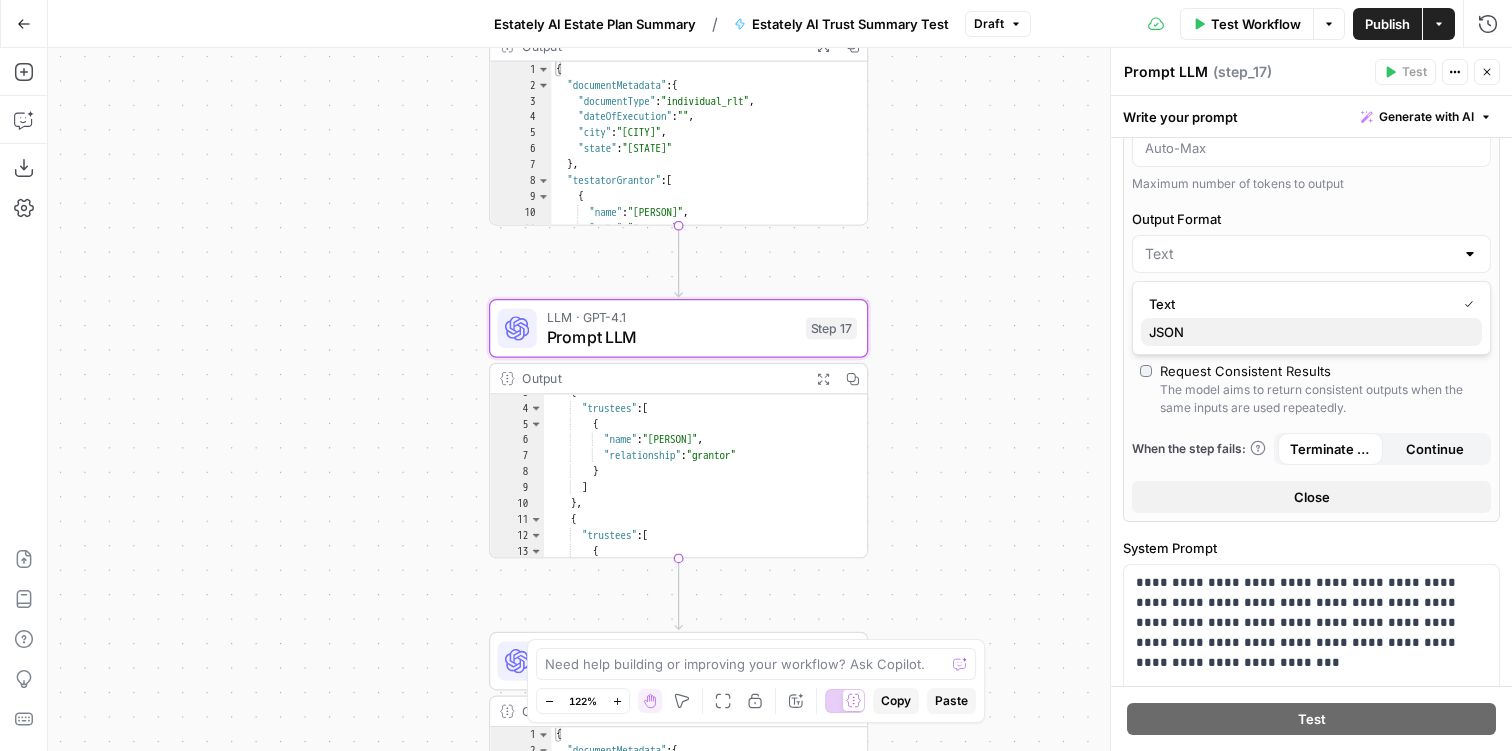 click on "JSON" at bounding box center [1311, 332] 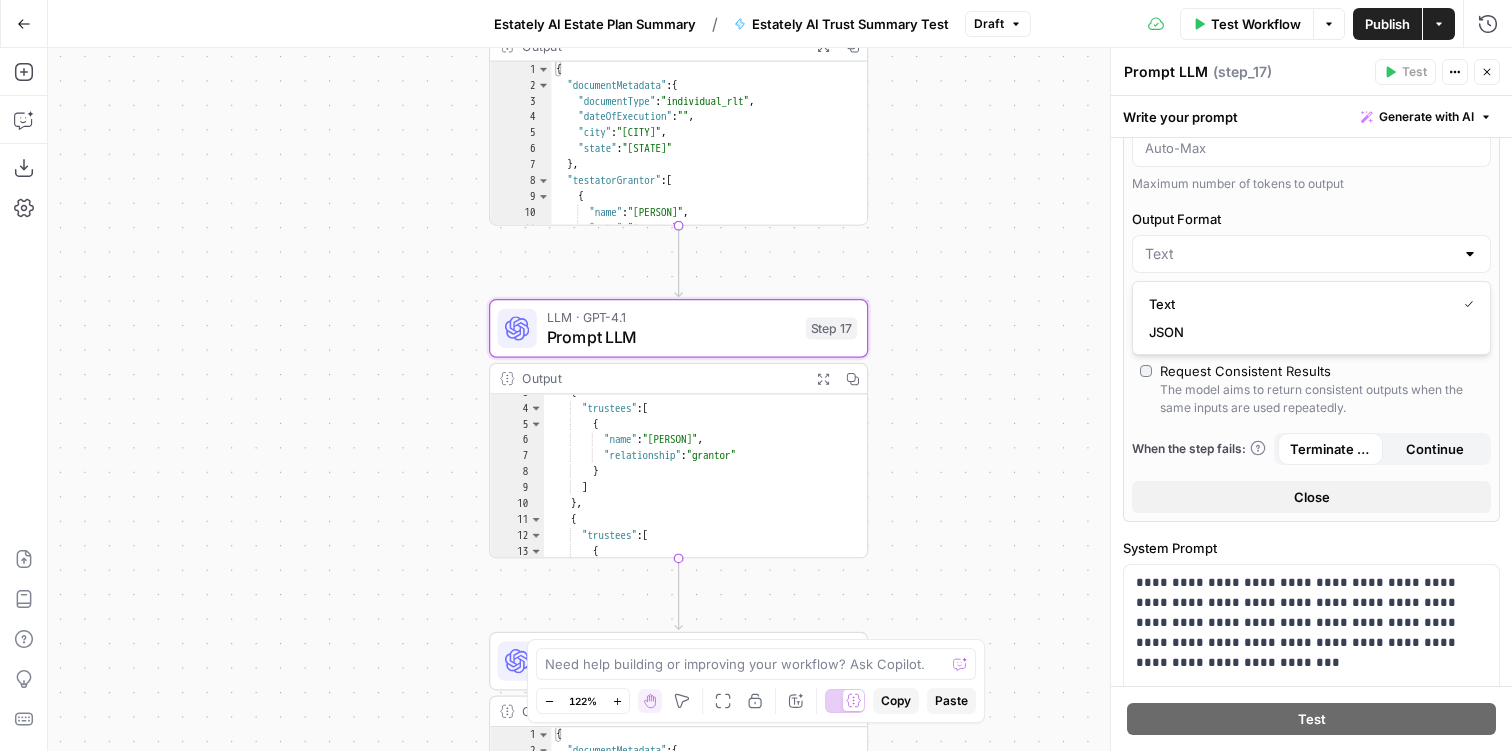 type on "JSON" 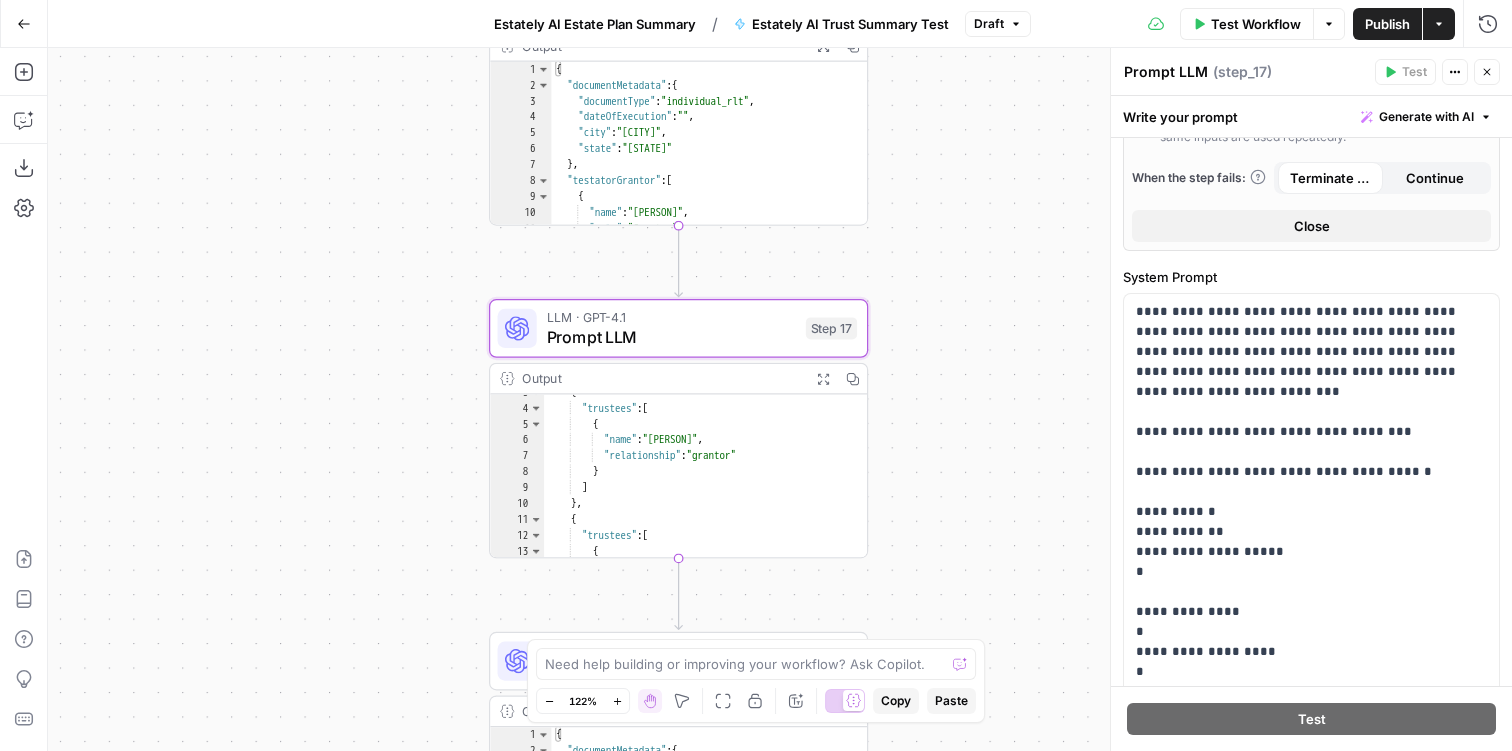 scroll, scrollTop: 697, scrollLeft: 0, axis: vertical 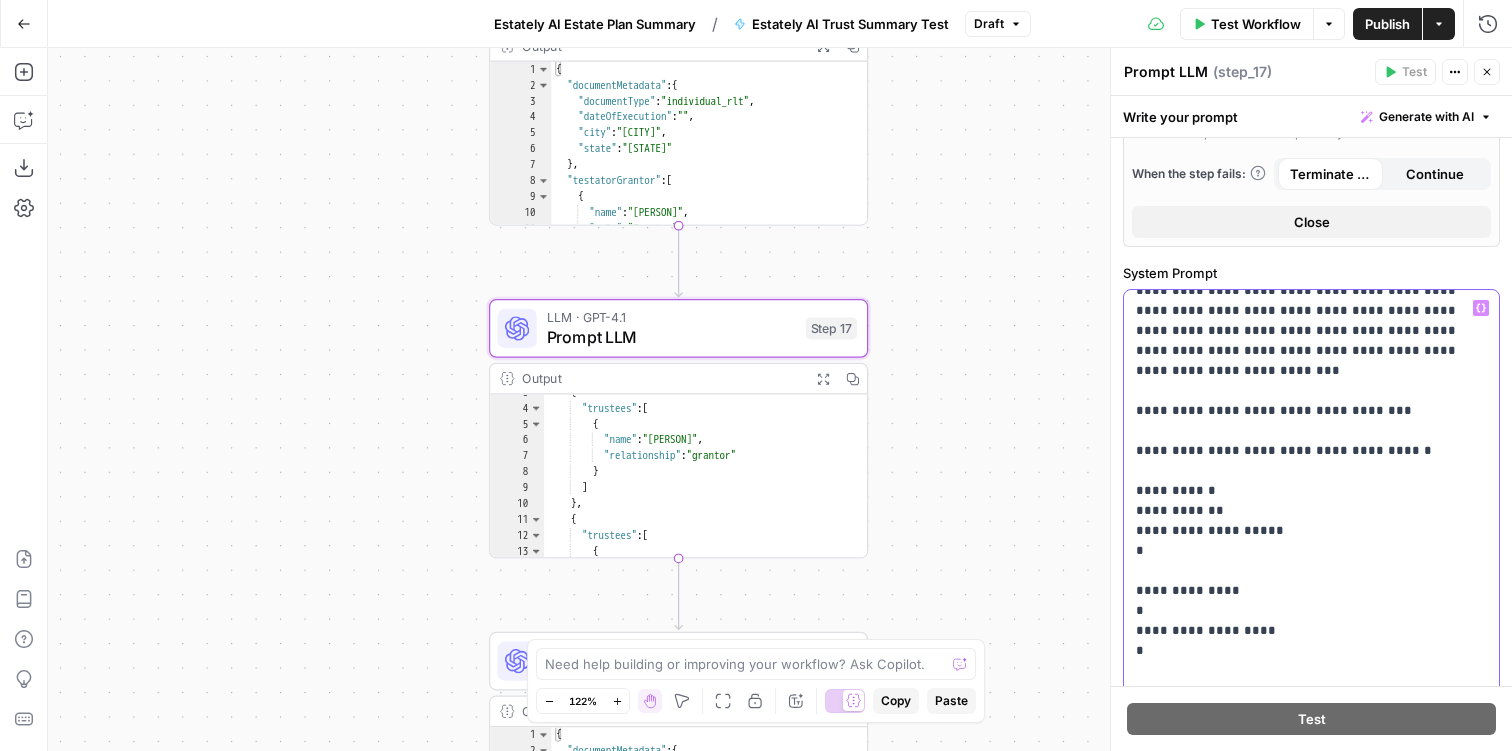 click on "**********" at bounding box center (1311, 801) 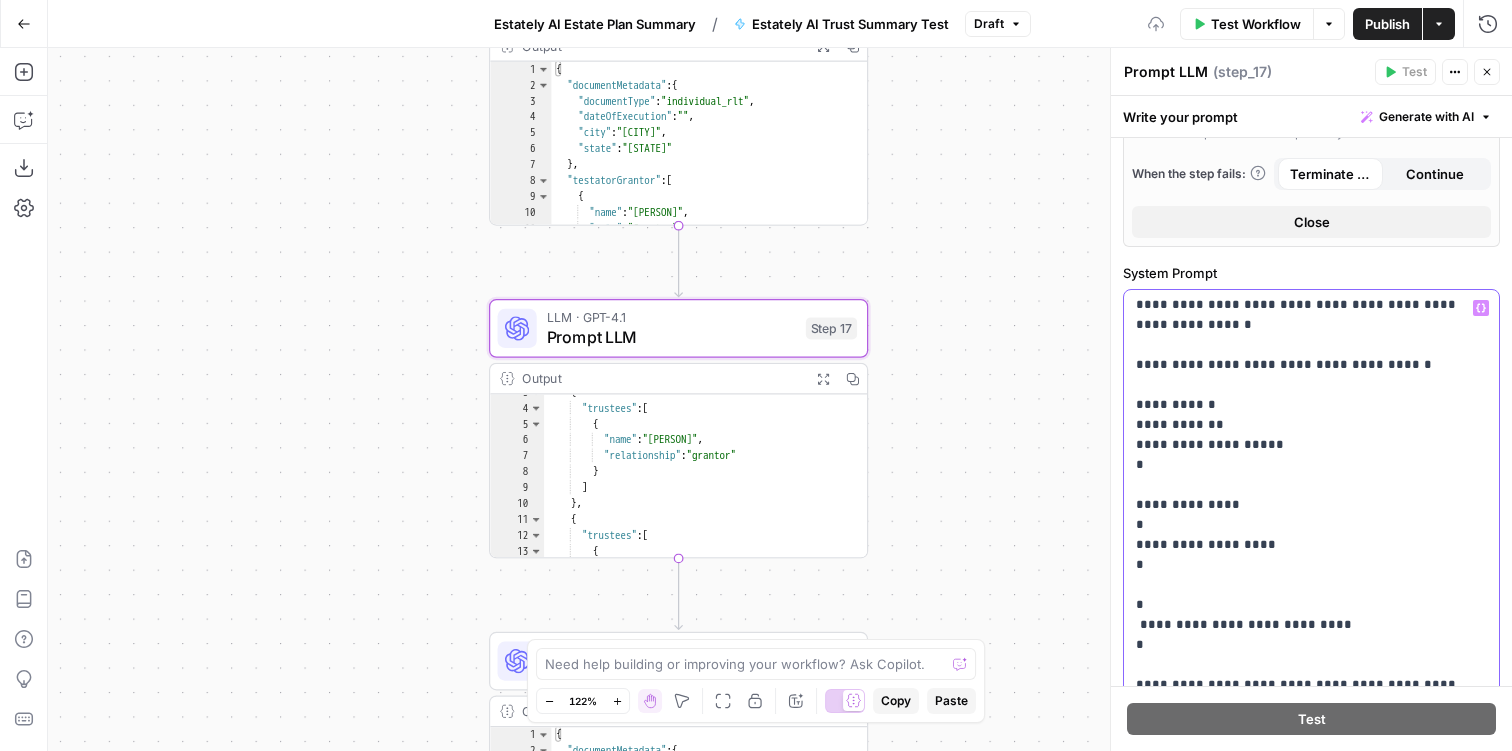 scroll, scrollTop: 361, scrollLeft: 0, axis: vertical 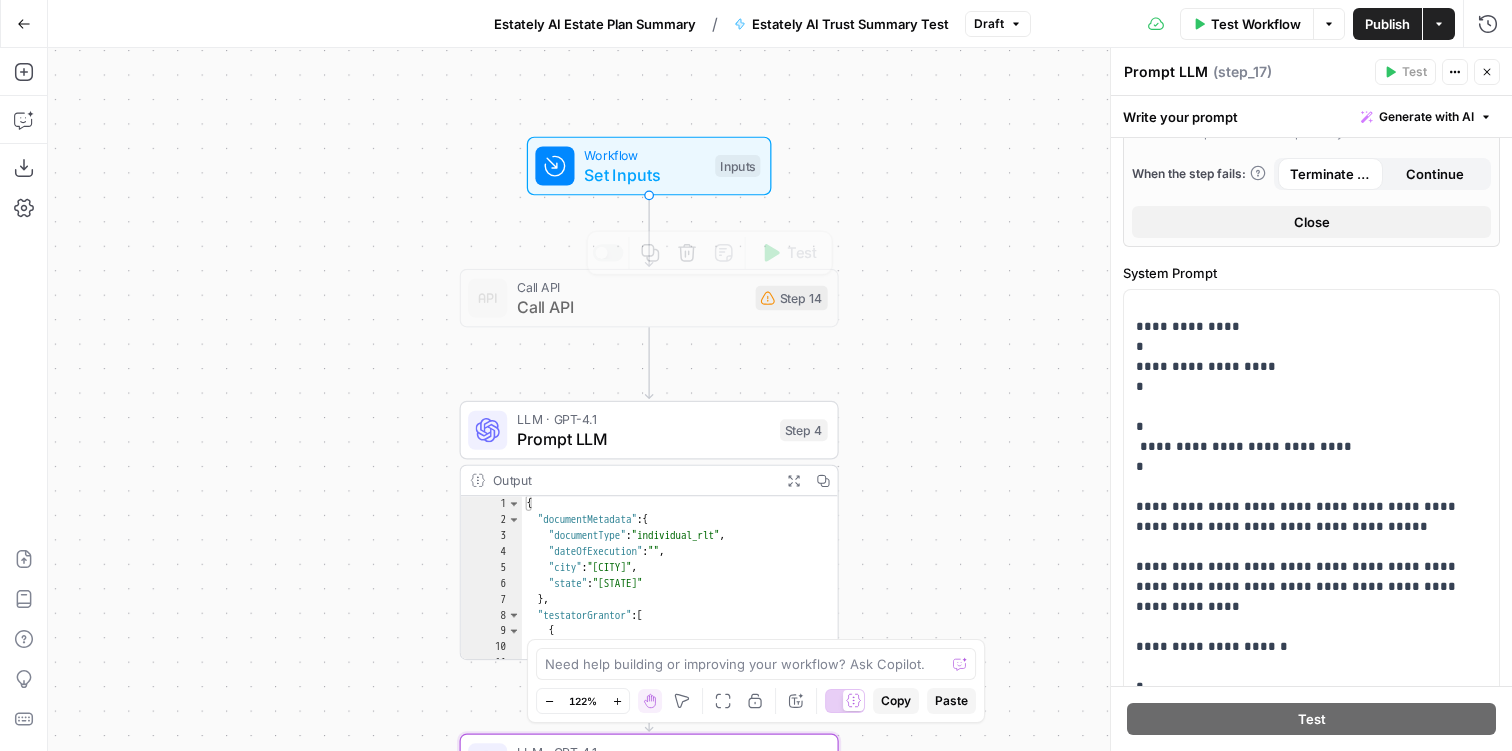 click on "Set Inputs" at bounding box center (644, 174) 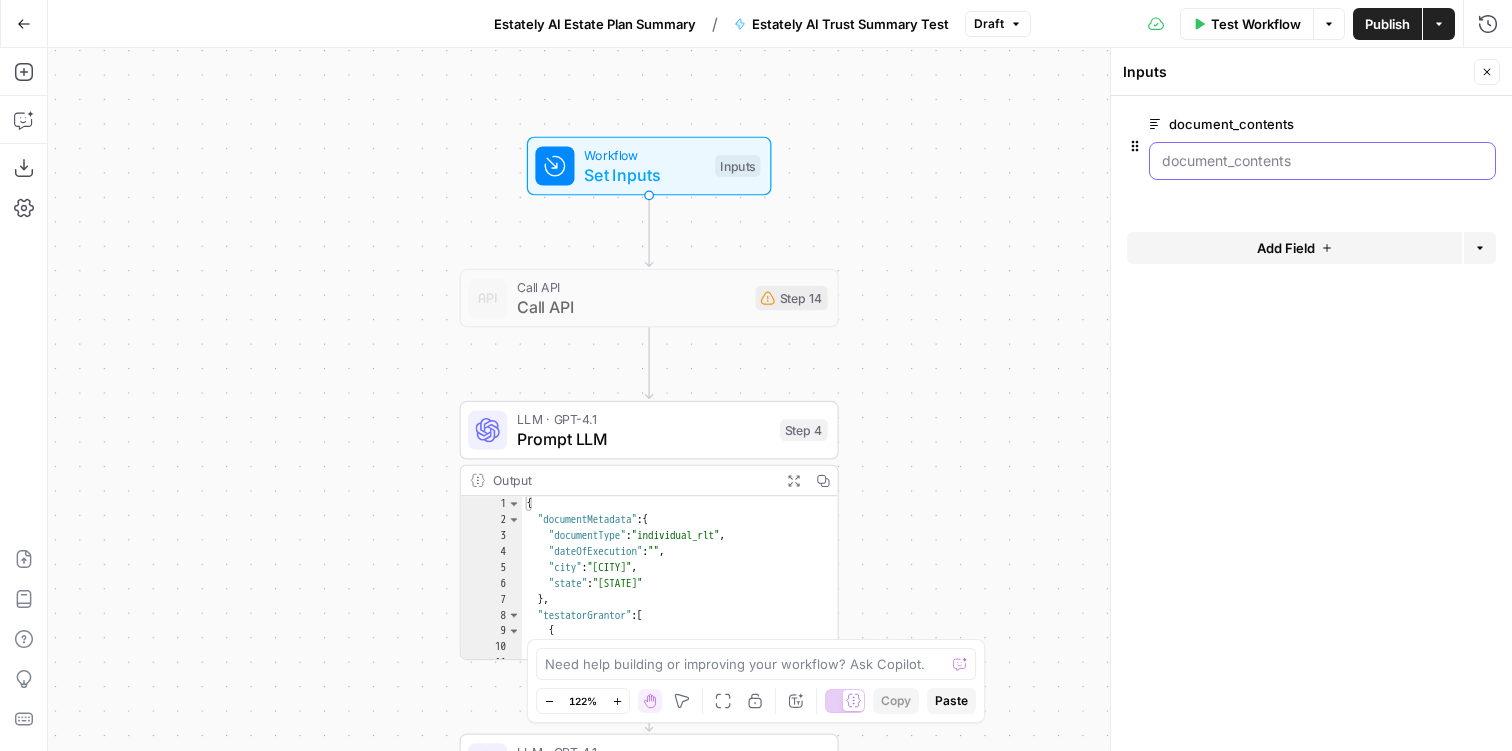 click on "document_contents" at bounding box center [1322, 161] 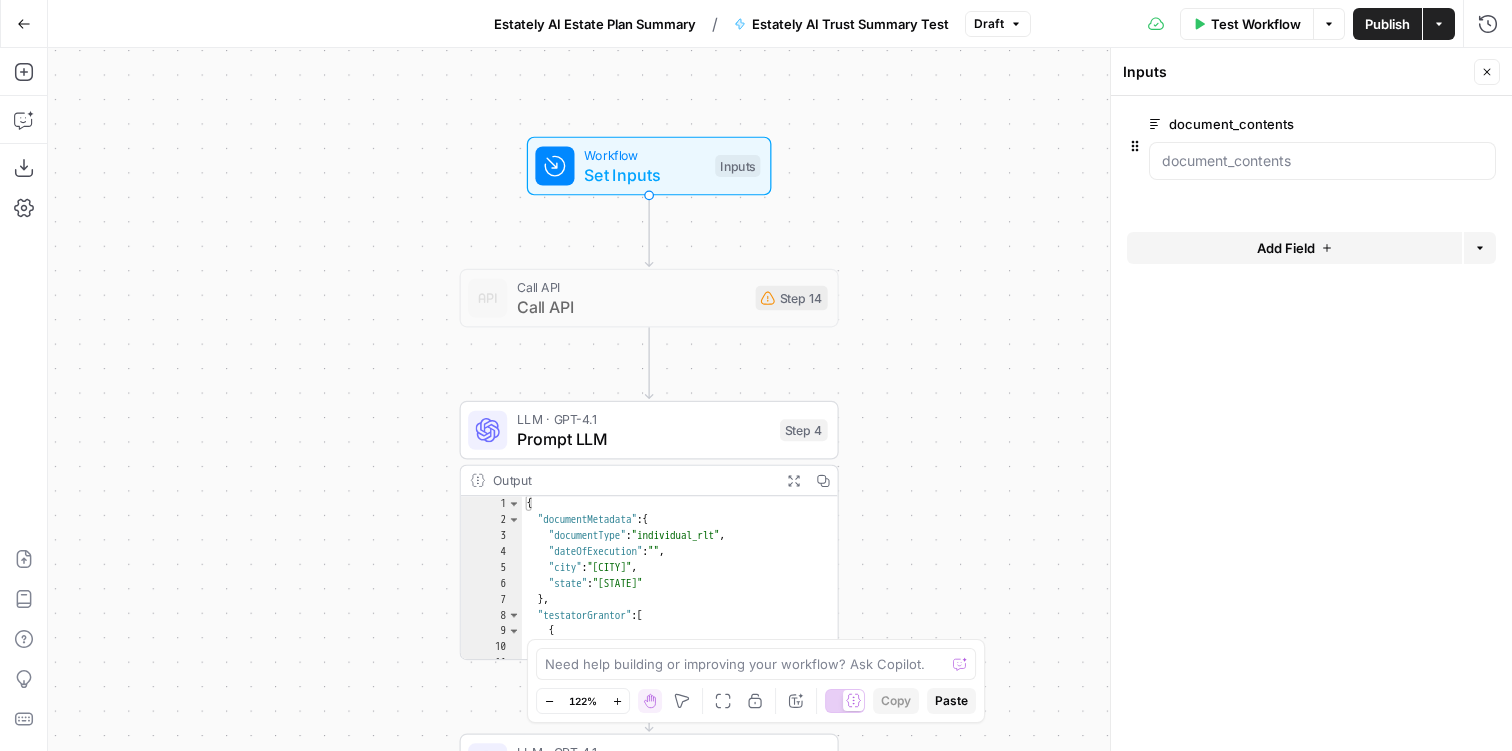 click on "Test Workflow" at bounding box center (1256, 24) 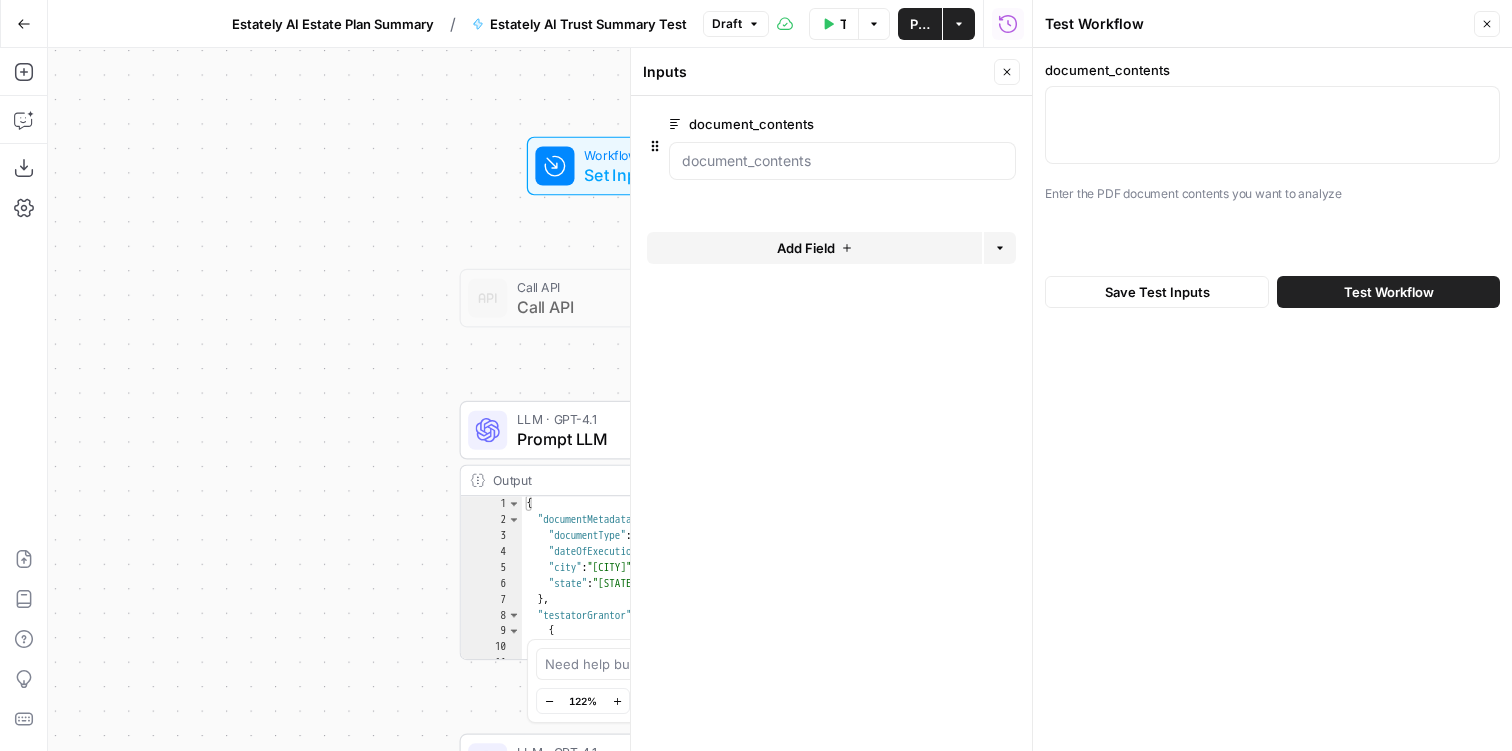 click at bounding box center (1272, 125) 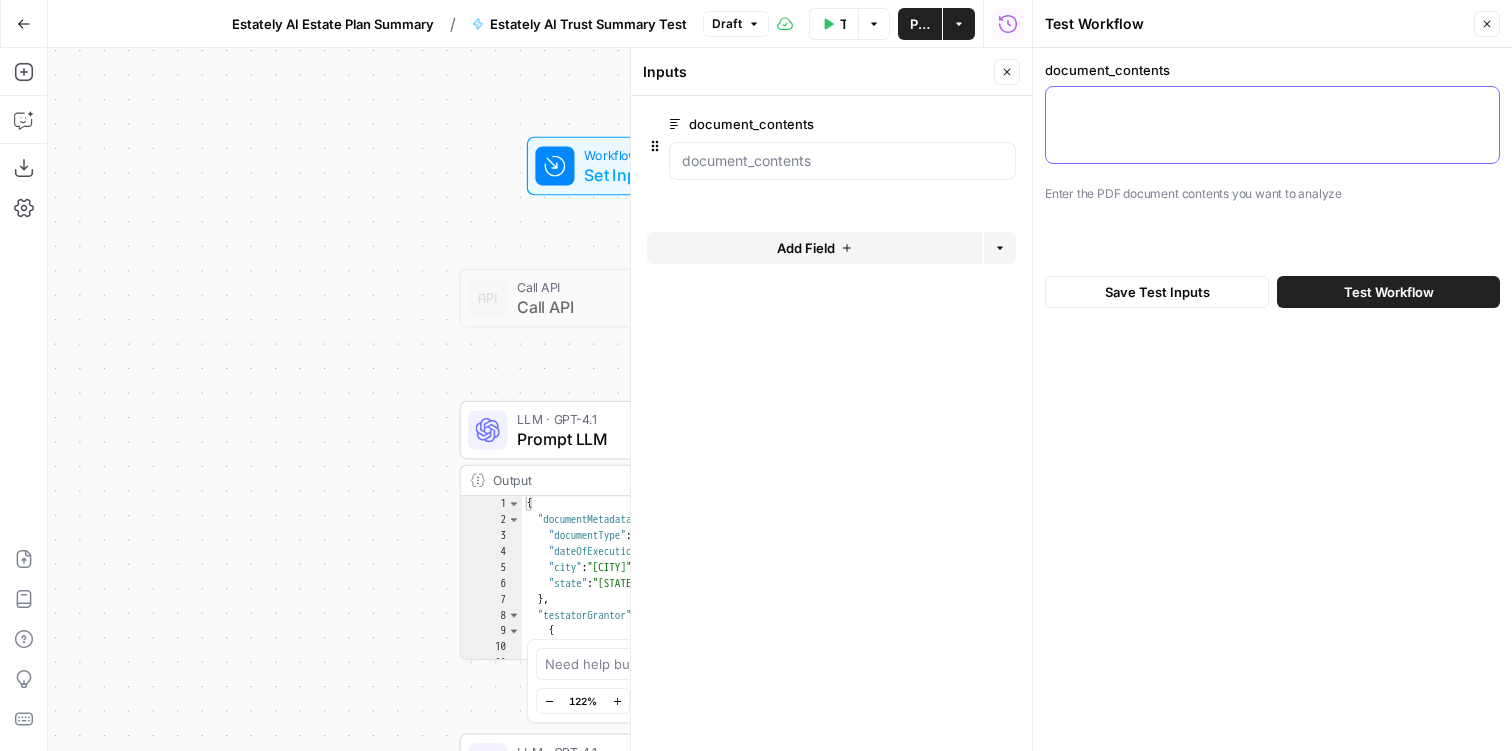 paste on "==Start of OCR for page 1==
THE [PERSON] REVOCABLE TRUST
DATED SEPTEMBER 15, 1994,
AS AMENDED AND RESTATED NOVEMBER 1, 2001
Prepared by
[PERSON]
Law Offices of [PERSON]
[NUMBER] [STREET], [CITY], [STATE] [ZIP]
([PHONE])
==End of OCR for page 1==
==Start of OCR for page 2==
THE [PERSON] REVOCABLE TRUST
DATED SEPTEMBER 15, 1994,
AS AMENDED AND RESTATED NOVEMBER 1. 2001
Table of Contents
ARTICLE ONE CREATION OF TRUST
Preamble
2
Names of Trusts
2
Effective Date
2
Marital Status
2
No Living or Deceased Children
2
ARTICLE TWO TRUST ESTATE
Definition of Trust Estate
3
Additions to Trust
3
ARTICLE THREE RIGHTS AND POWERS OF SETTLOR
Power of Revocation and Amendment
4
Method of Revocation or Amendment
4
Delivery of Property After Revocation
4
Trustee's Retention of Assets on Revocation
4
Exercise of Rights and Powers of Settlor By Others
4
ARTICLE FOUR DISTRIBUTIONS DURING SETTLOR'S LIFE
Payment of Income During Settlor's Life
5
Distributions of Princi..." 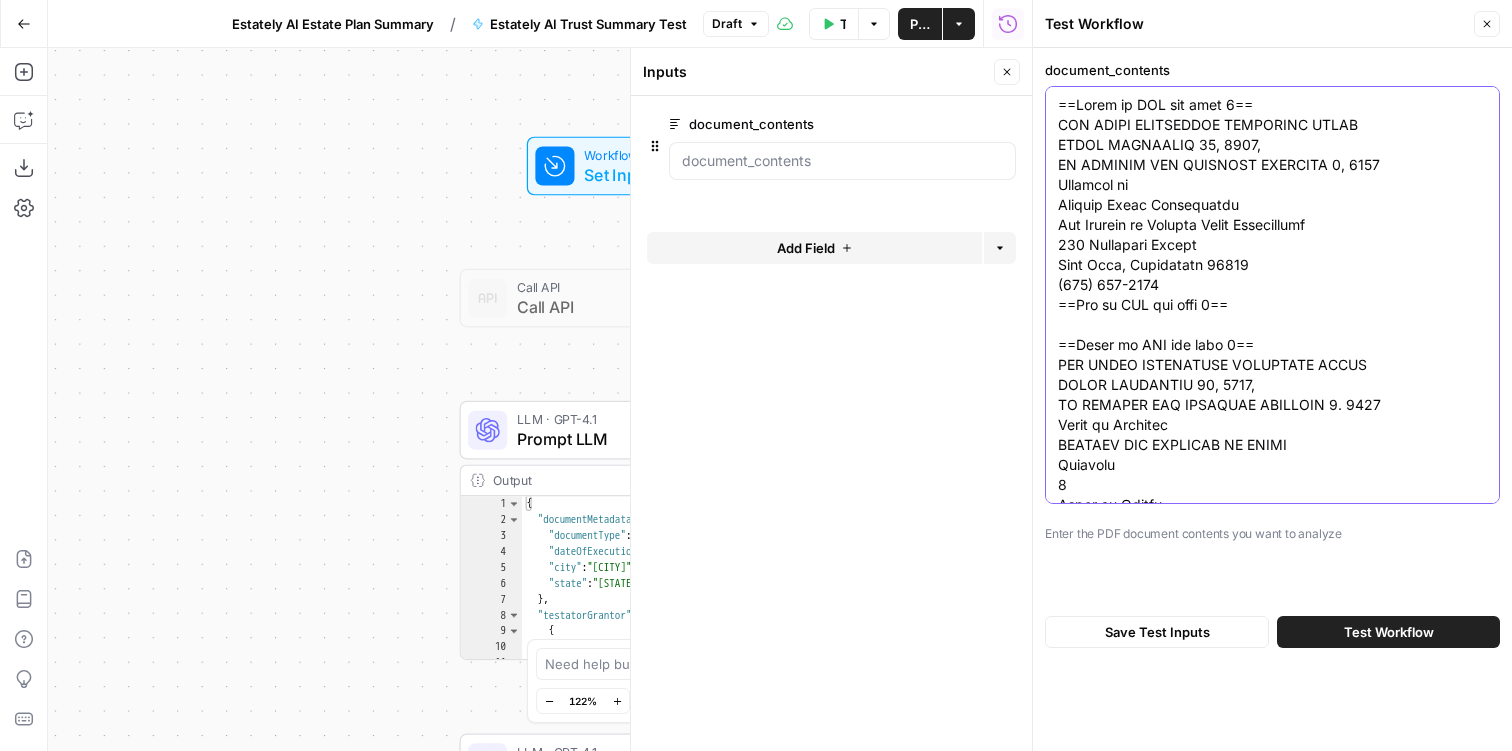 scroll, scrollTop: 28792, scrollLeft: 0, axis: vertical 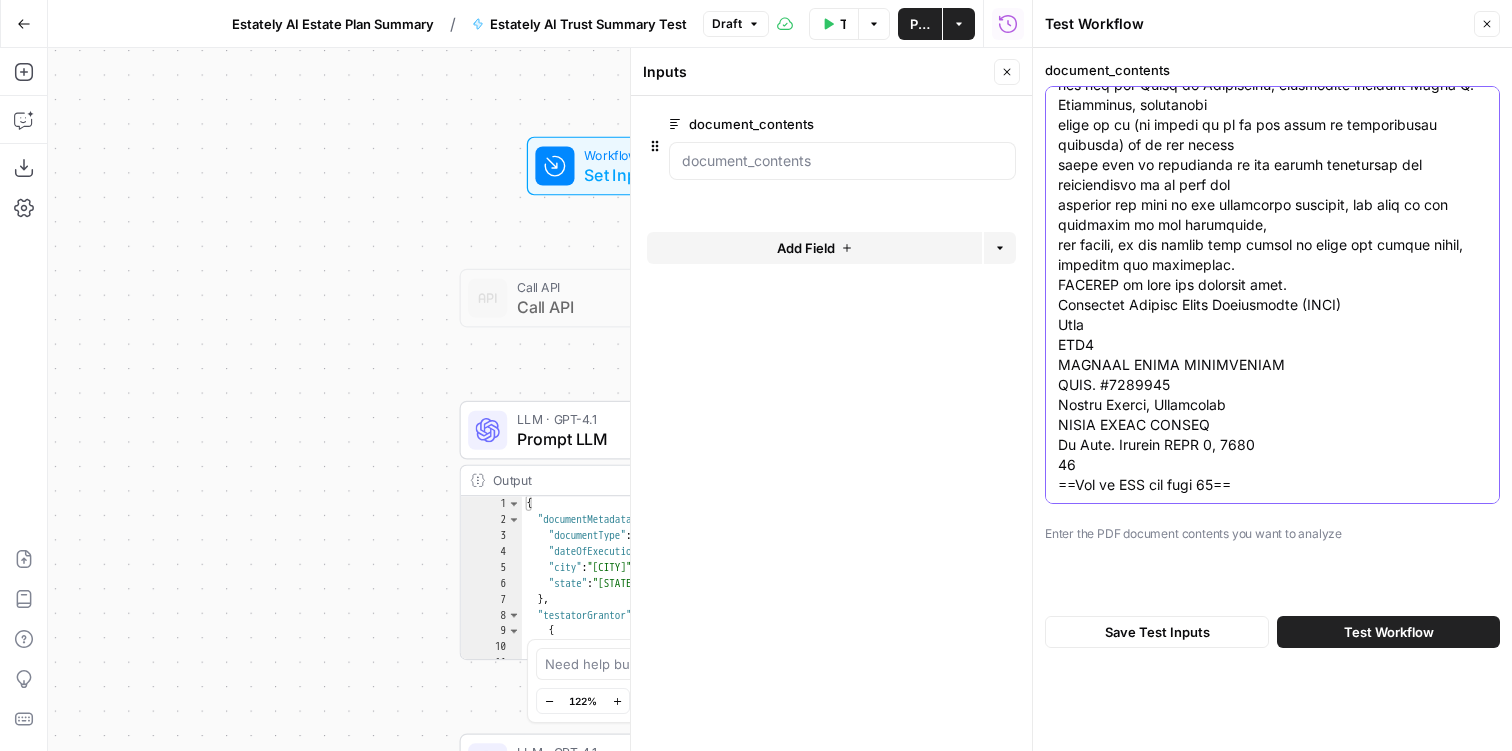 type on "==Start of OCR for page 1==
THE [PERSON] REVOCABLE TRUST
DATED SEPTEMBER 15, 1994,
AS AMENDED AND RESTATED NOVEMBER 1, 2001
Prepared by
[PERSON]
Law Offices of [PERSON]
[NUMBER] [STREET], [CITY], [STATE] [ZIP]
([PHONE])
==End of OCR for page 1==
==Start of OCR for page 2==
THE [PERSON] REVOCABLE TRUST
DATED SEPTEMBER 15, 1994,
AS AMENDED AND RESTATED NOVEMBER 1. 2001
Table of Contents
ARTICLE ONE CREATION OF TRUST
Preamble
2
Names of Trusts
2
Effective Date
2
Marital Status
2
No Living or Deceased Children
2
ARTICLE TWO TRUST ESTATE
Definition of Trust Estate
3
Additions to Trust
3
ARTICLE THREE RIGHTS AND POWERS OF SETTLOR
Power of Revocation and Amendment
4
Method of Revocation or Amendment
4
Delivery of Property After Revocation
4
Trustee's Retention of Assets on Revocation
4
Exercise of Rights and Powers of Settlor By Others
4
ARTICLE FOUR DISTRIBUTIONS DURING SETTLOR'S LIFE
Payment of Income During Settlor's Life
5
Distributions of Princi..." 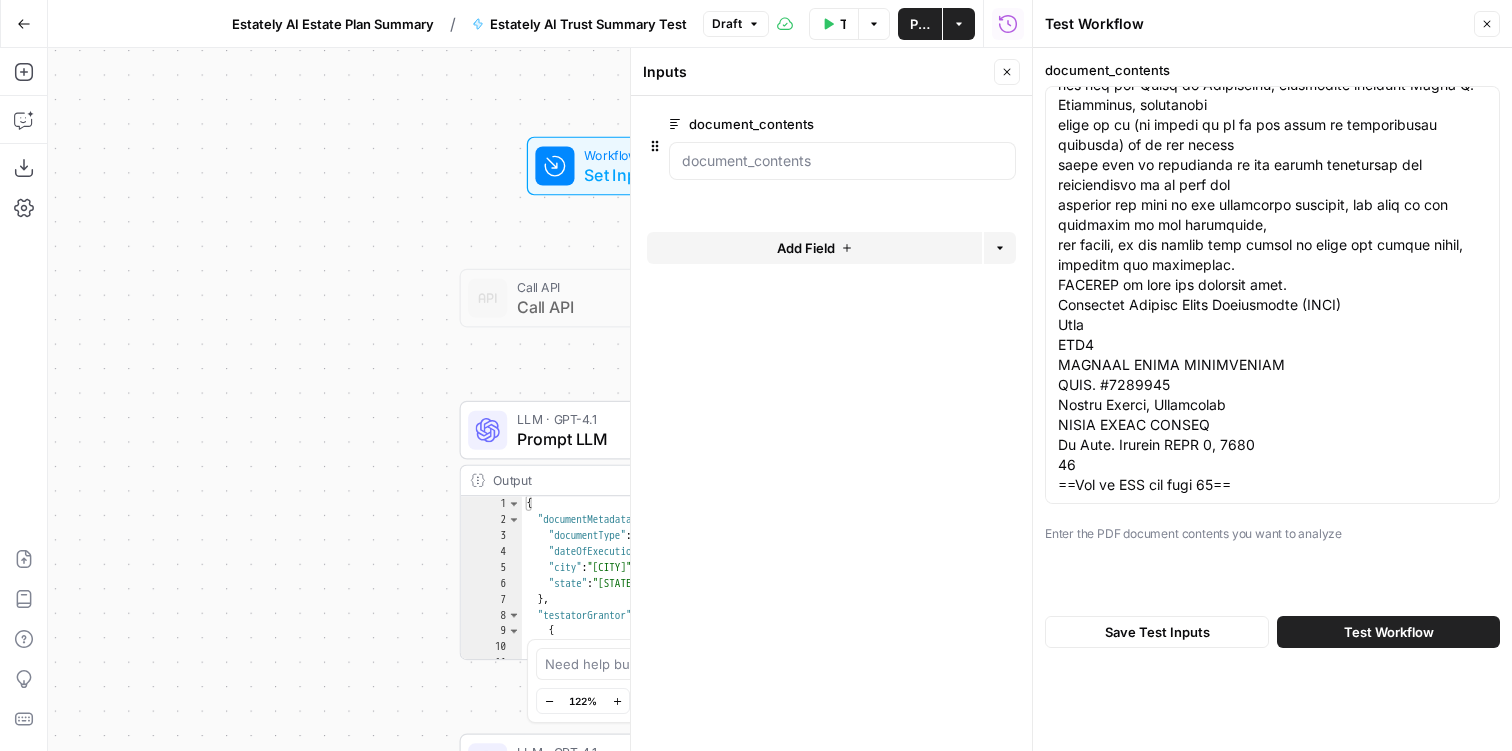 scroll, scrollTop: 0, scrollLeft: 0, axis: both 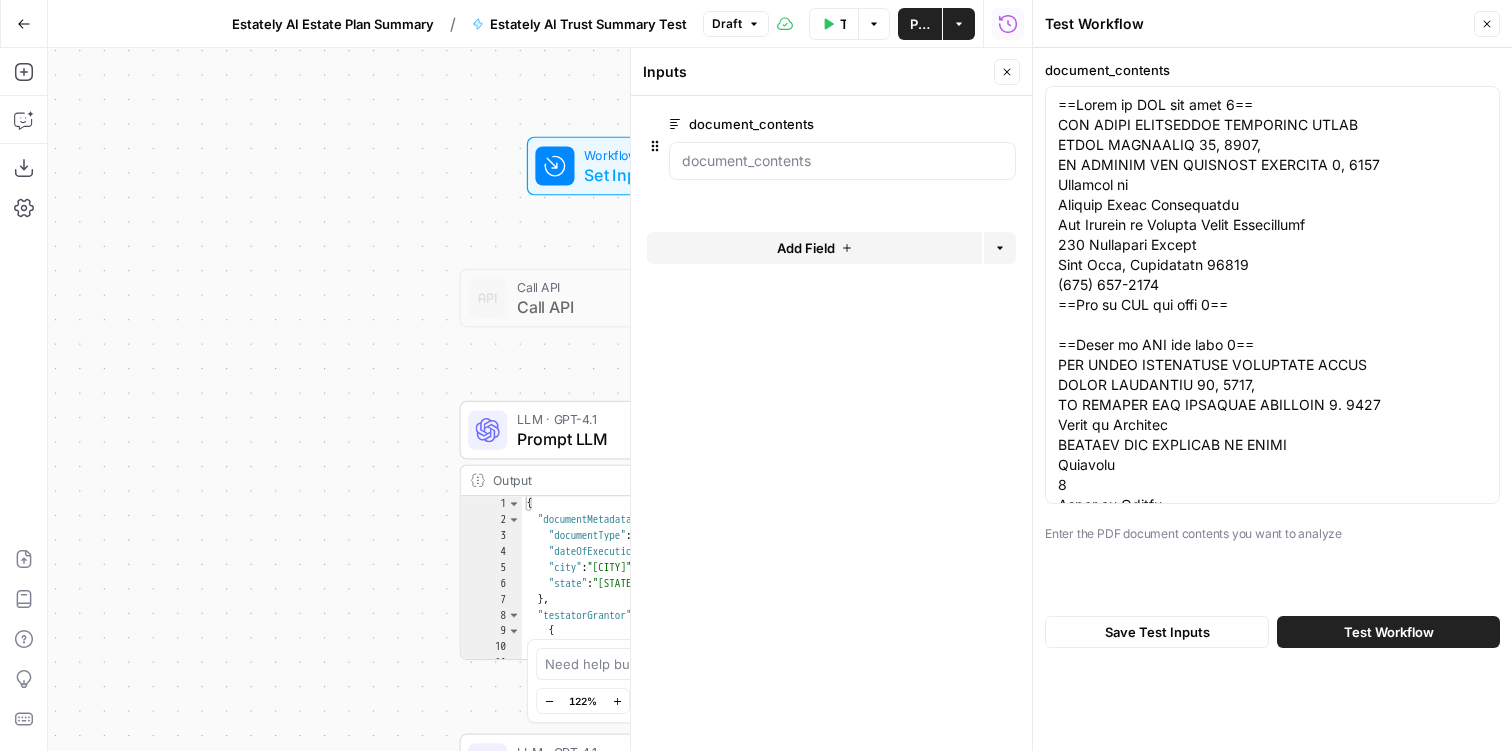 click on "Save Test Inputs" at bounding box center (1157, 632) 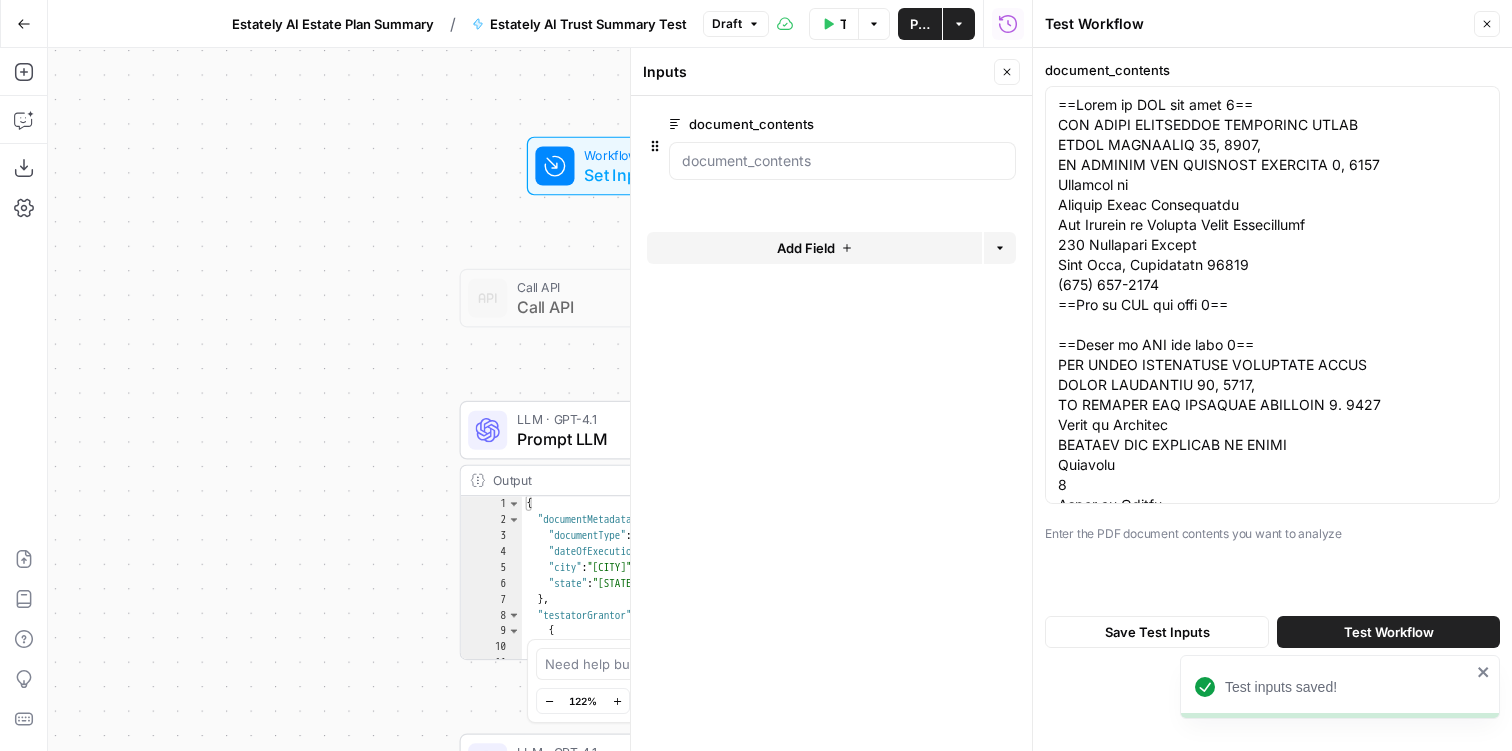 click on "Close" at bounding box center (1487, 24) 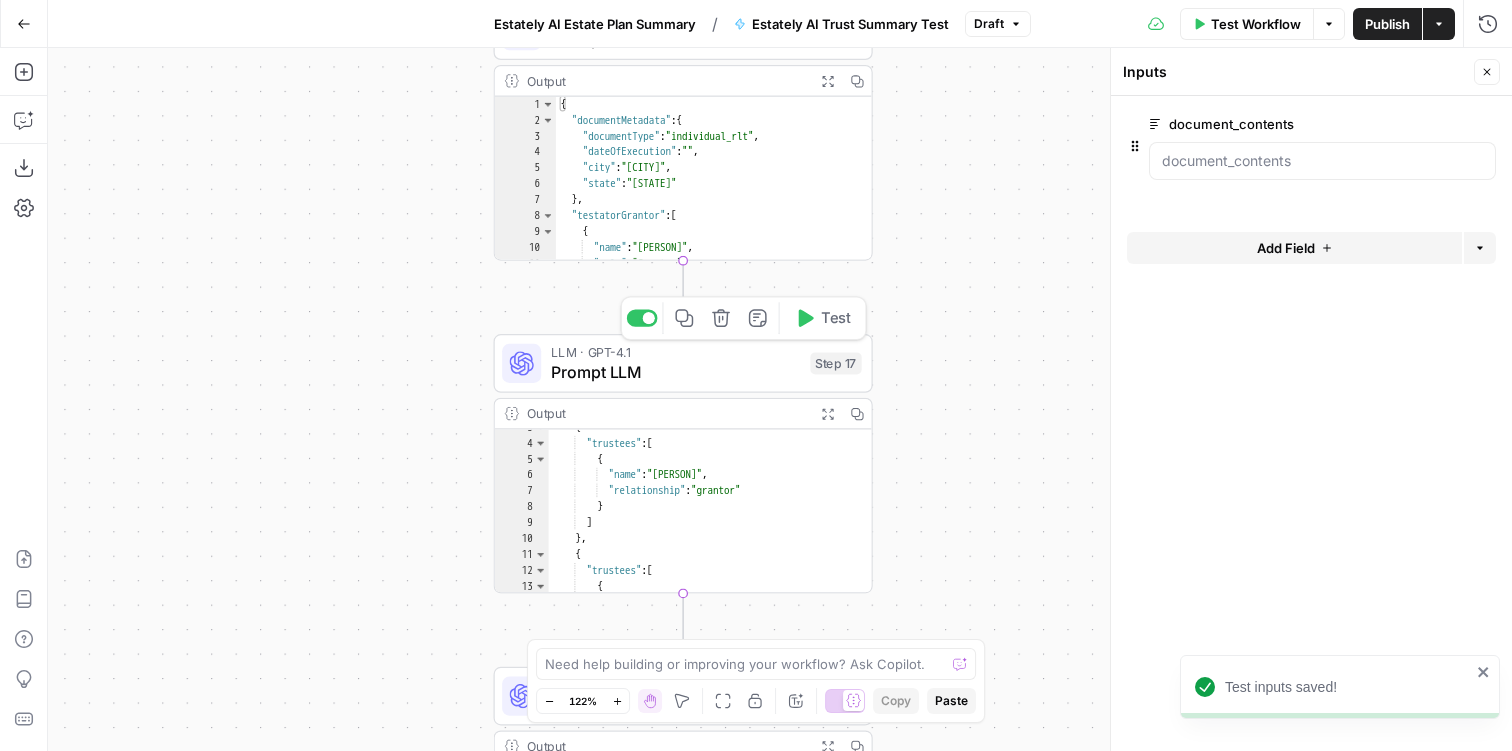 click on "Prompt LLM" at bounding box center [676, 372] 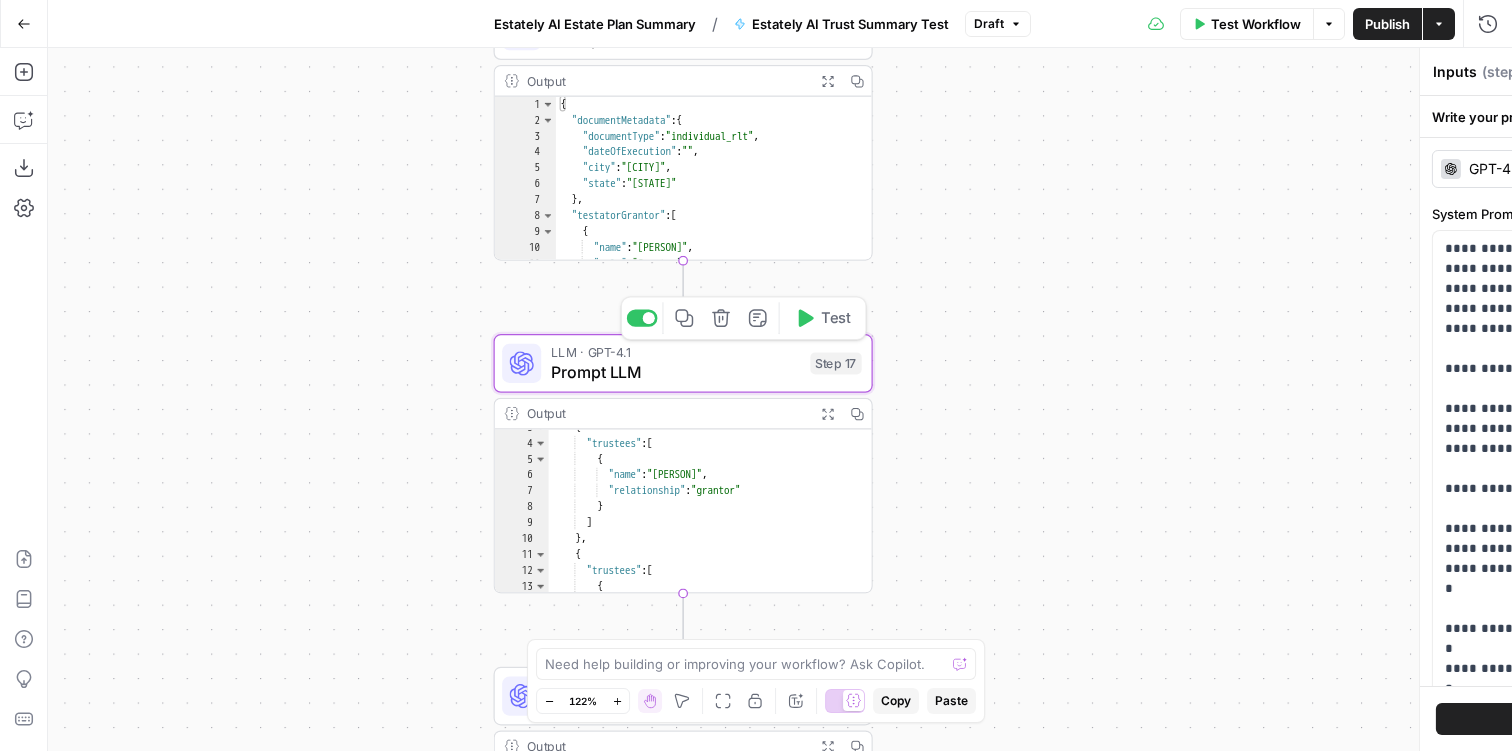 type on "Prompt LLM" 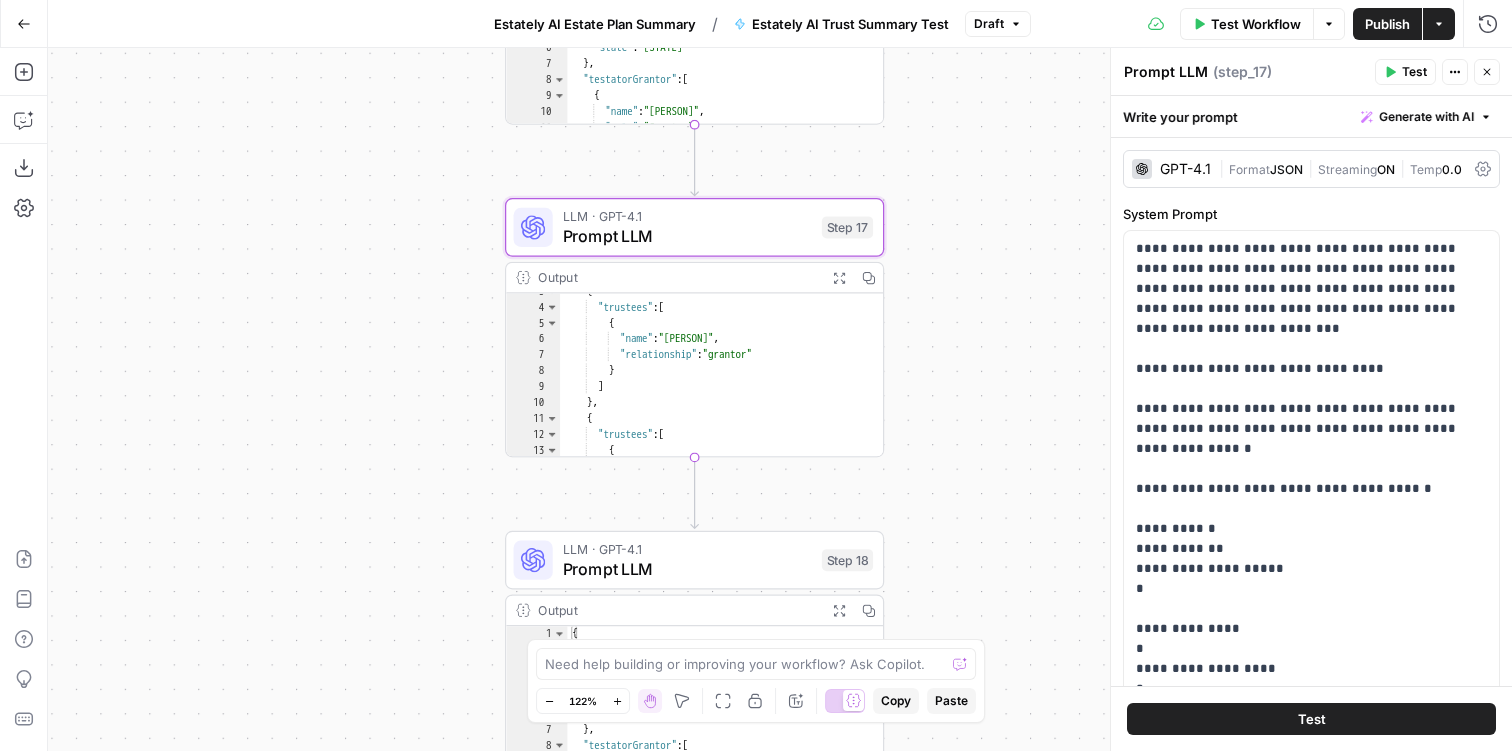 click 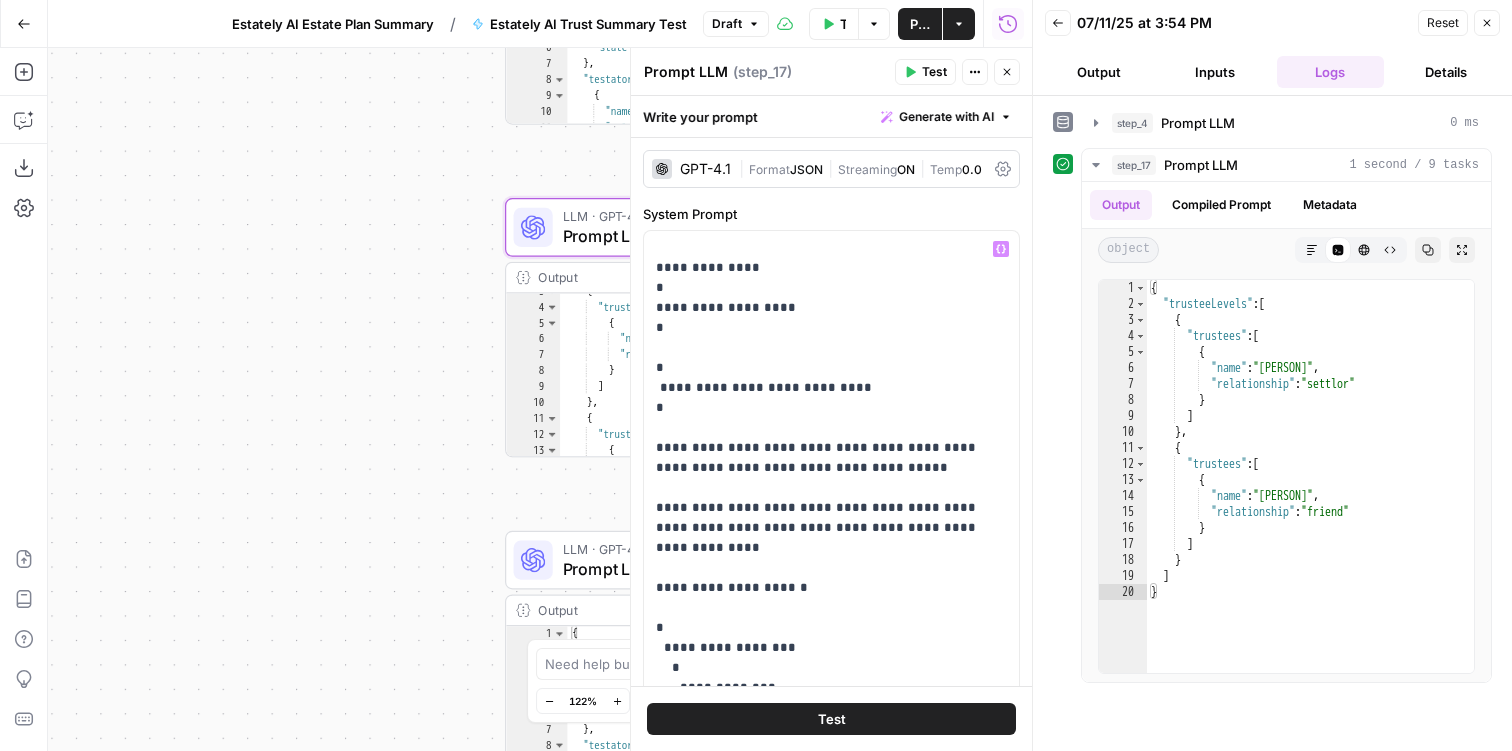 scroll, scrollTop: 0, scrollLeft: 0, axis: both 